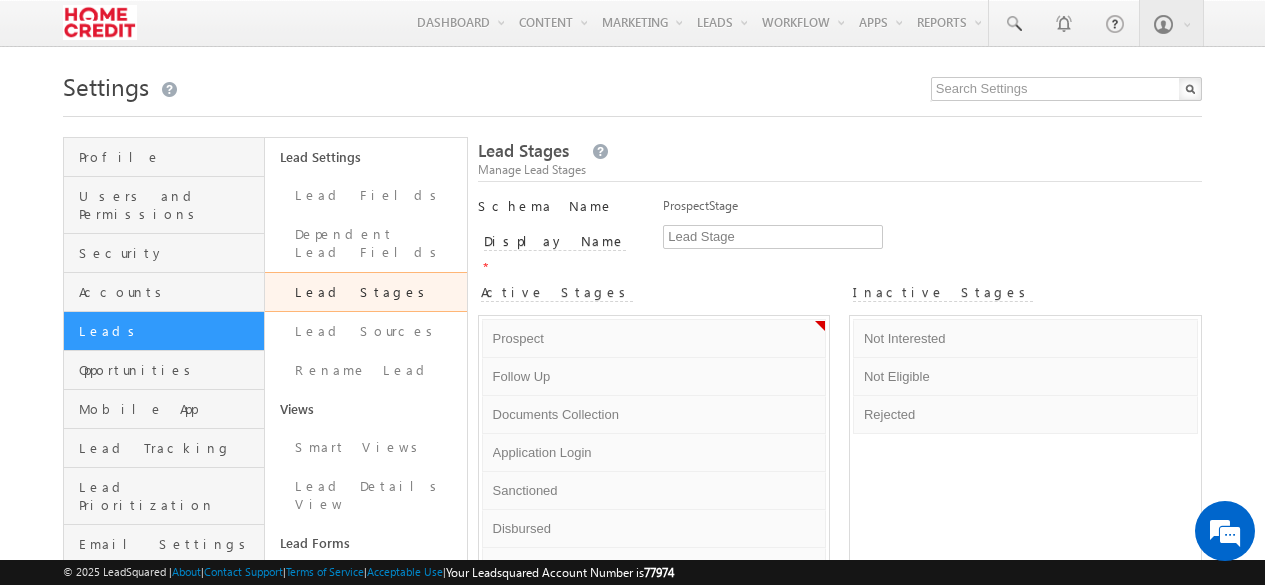 scroll, scrollTop: 178, scrollLeft: 0, axis: vertical 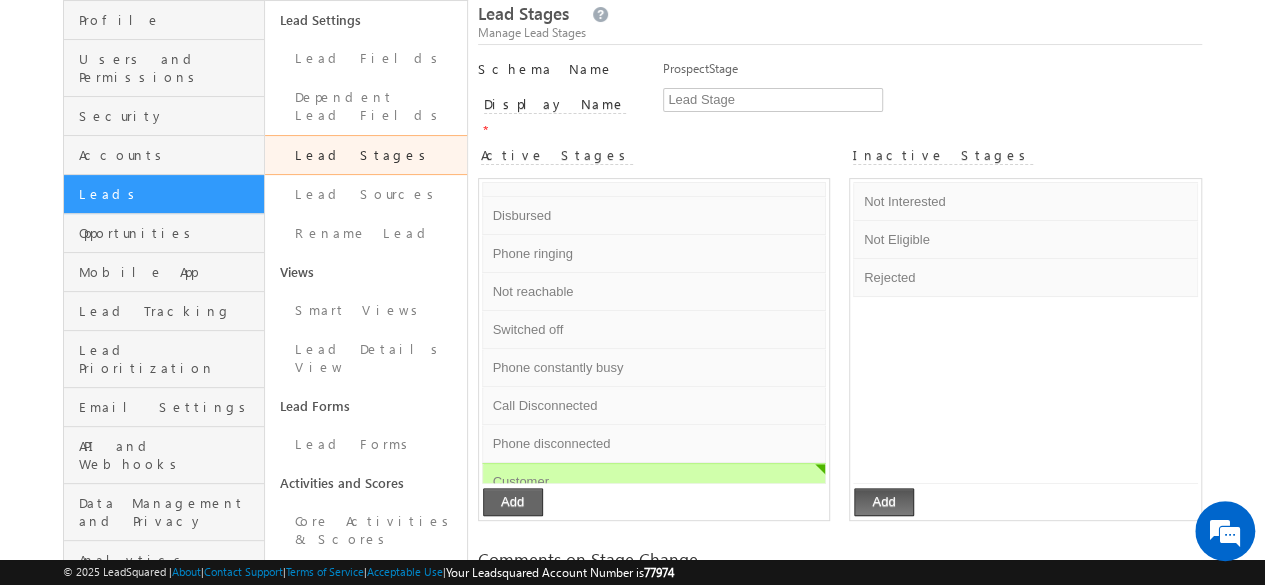 click on "Add" at bounding box center [513, 502] 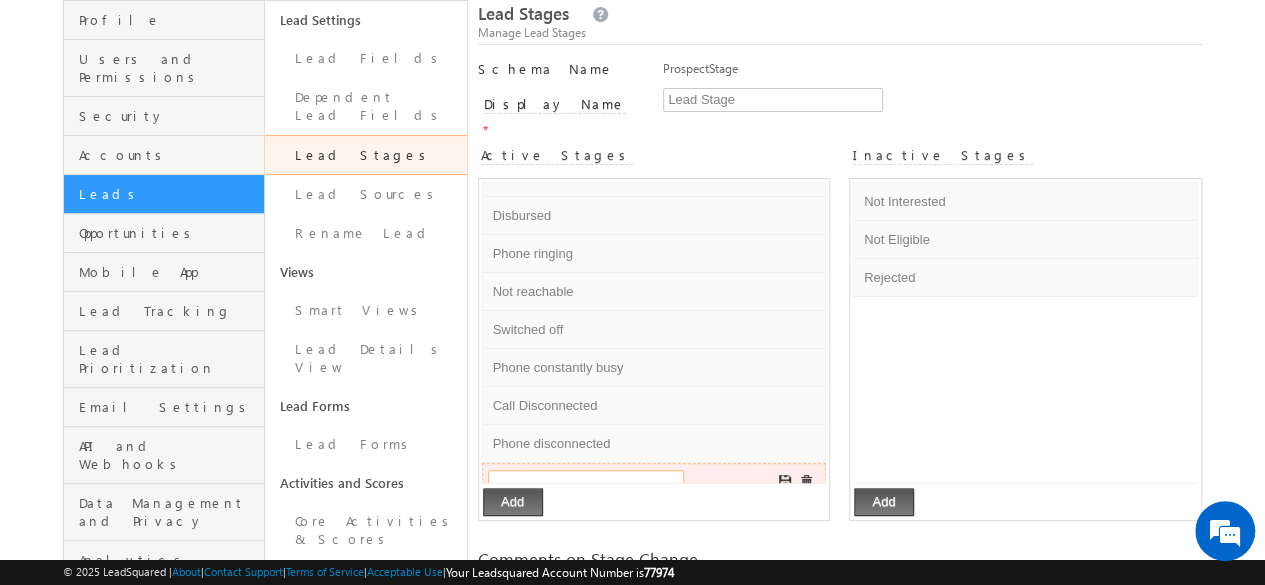 paste on "Interested - In follow-up – Offer Pitche" 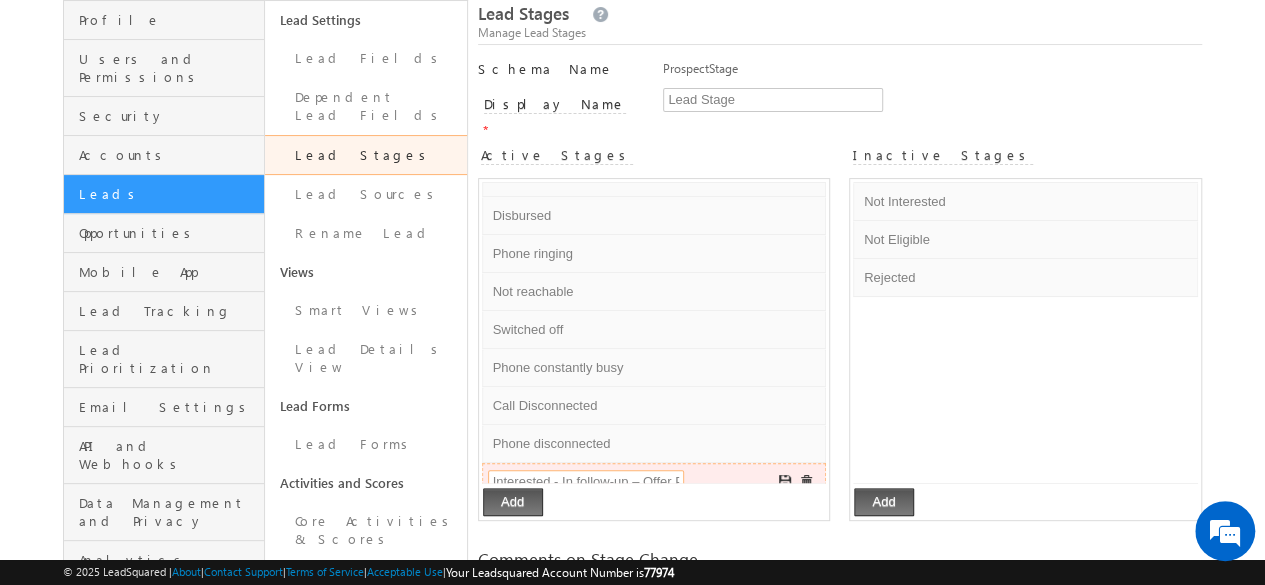scroll, scrollTop: 0, scrollLeft: 40, axis: horizontal 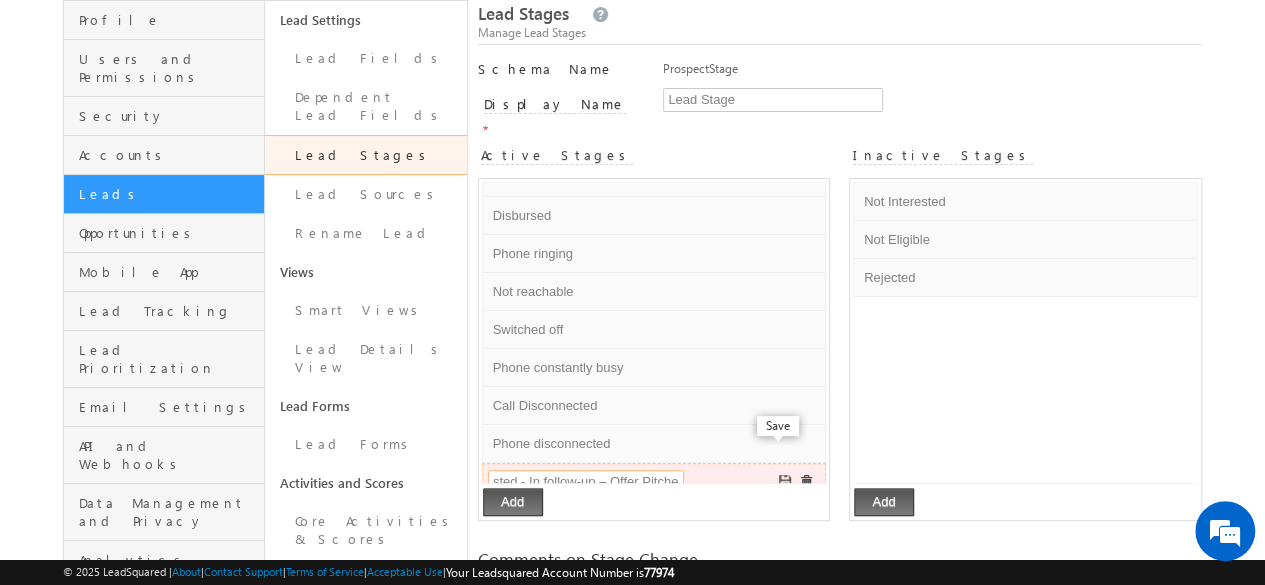 type on "Interested - In follow-up – Offer Pitche" 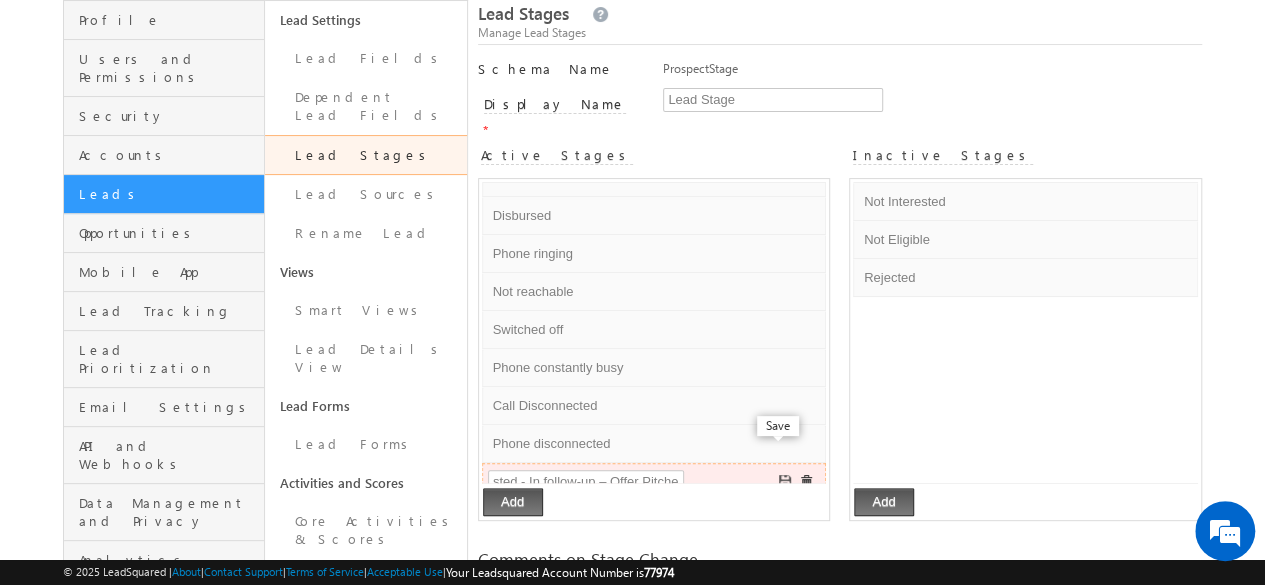 scroll, scrollTop: 0, scrollLeft: 0, axis: both 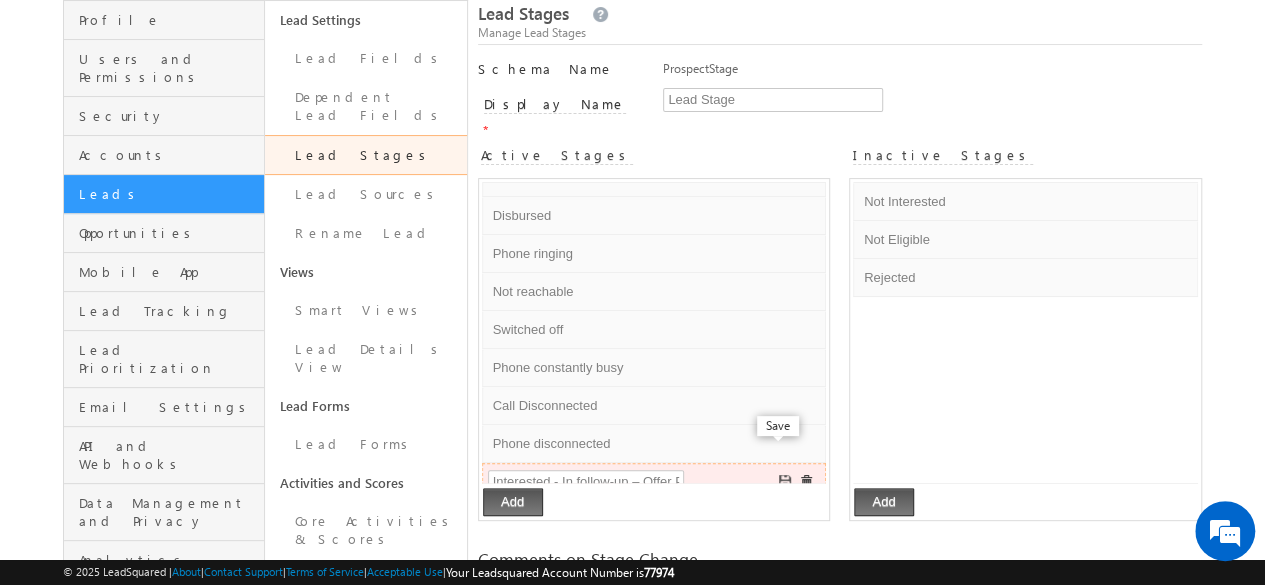 click at bounding box center [786, 482] 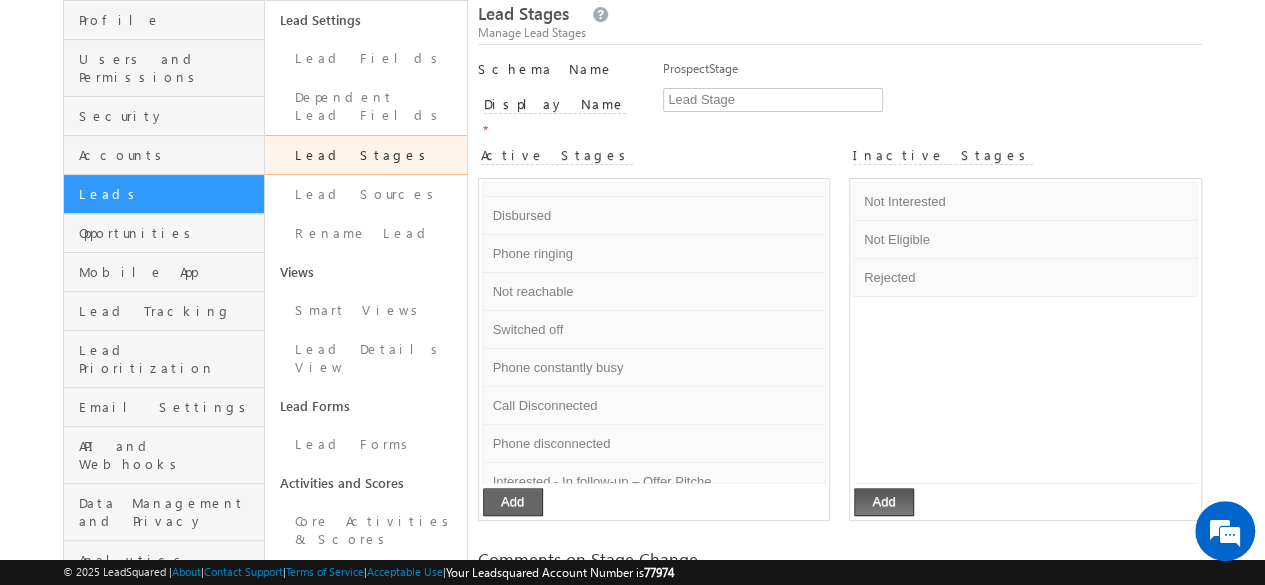 click on "Add" at bounding box center [513, 502] 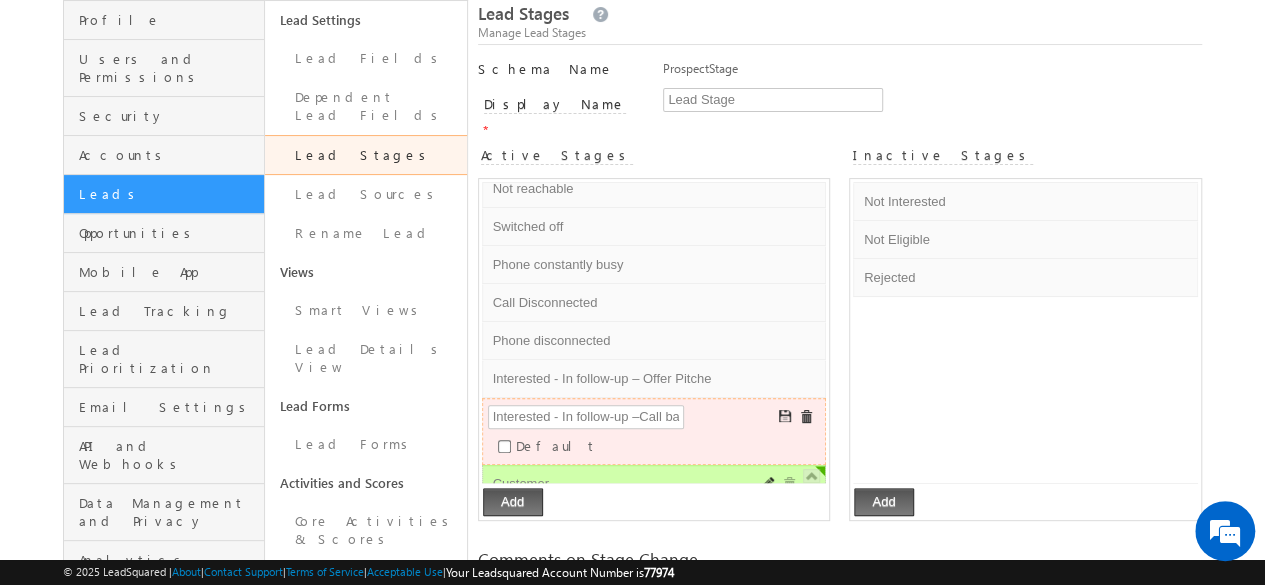 scroll, scrollTop: 0, scrollLeft: 47, axis: horizontal 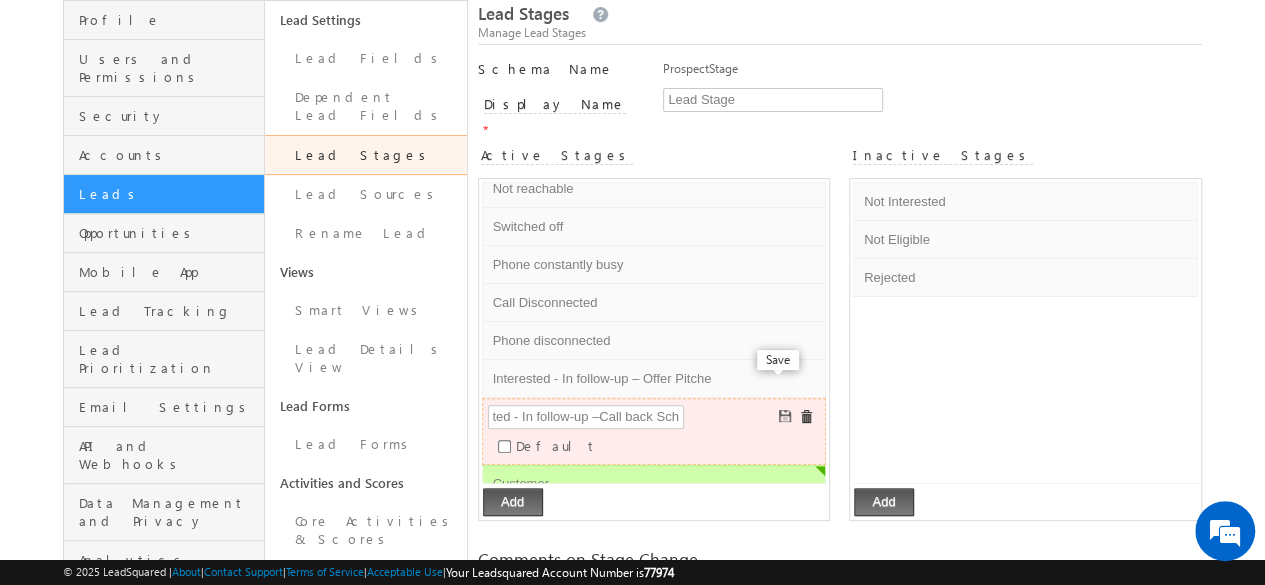 type on "Interested - In follow-up –Call back Sch" 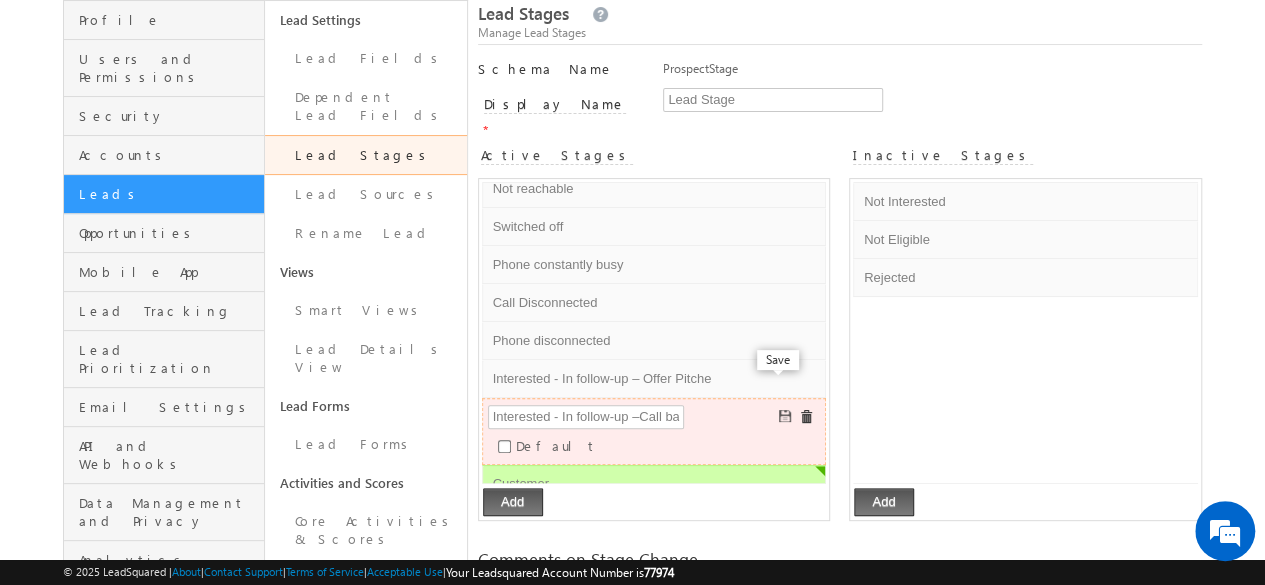 scroll, scrollTop: 250, scrollLeft: 0, axis: vertical 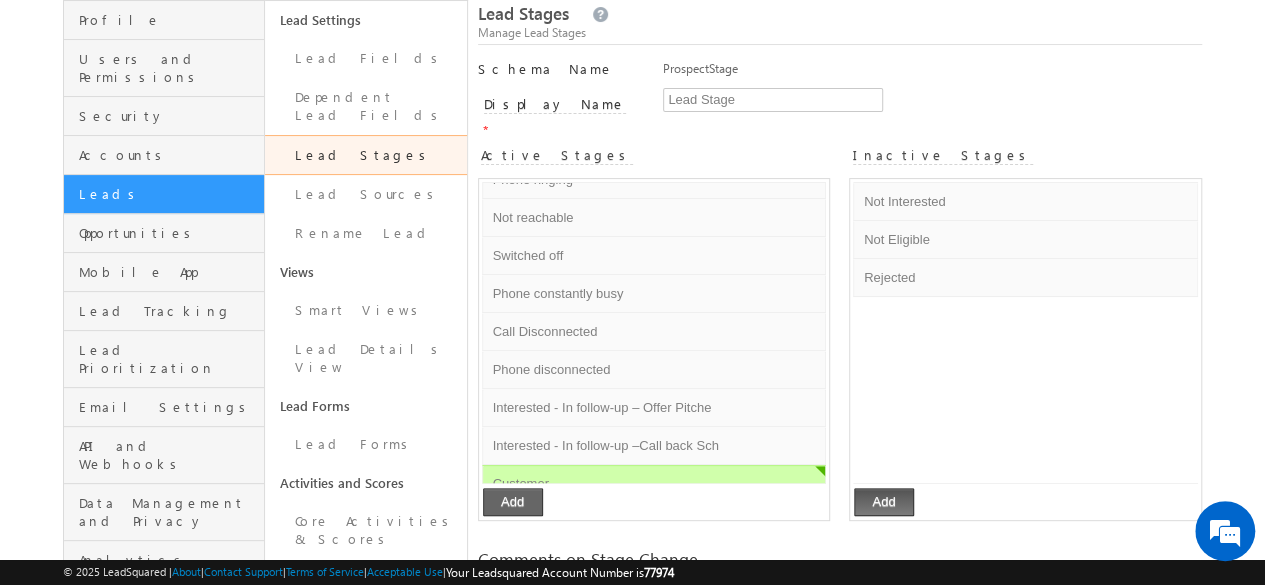 click on "Add" at bounding box center [513, 502] 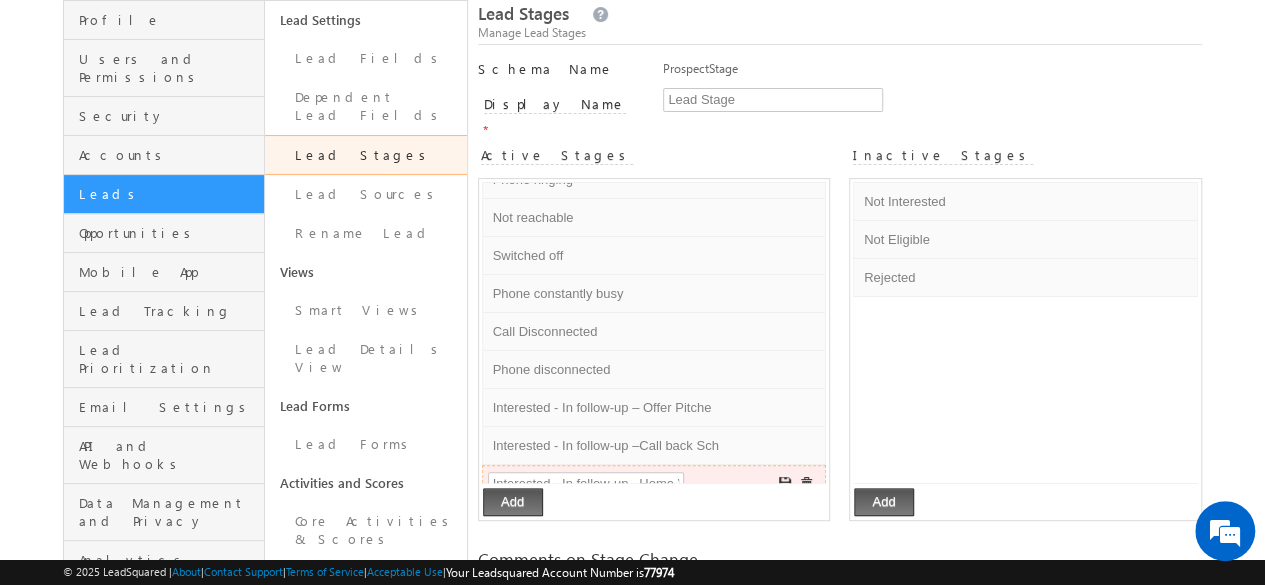 scroll, scrollTop: 0, scrollLeft: 49, axis: horizontal 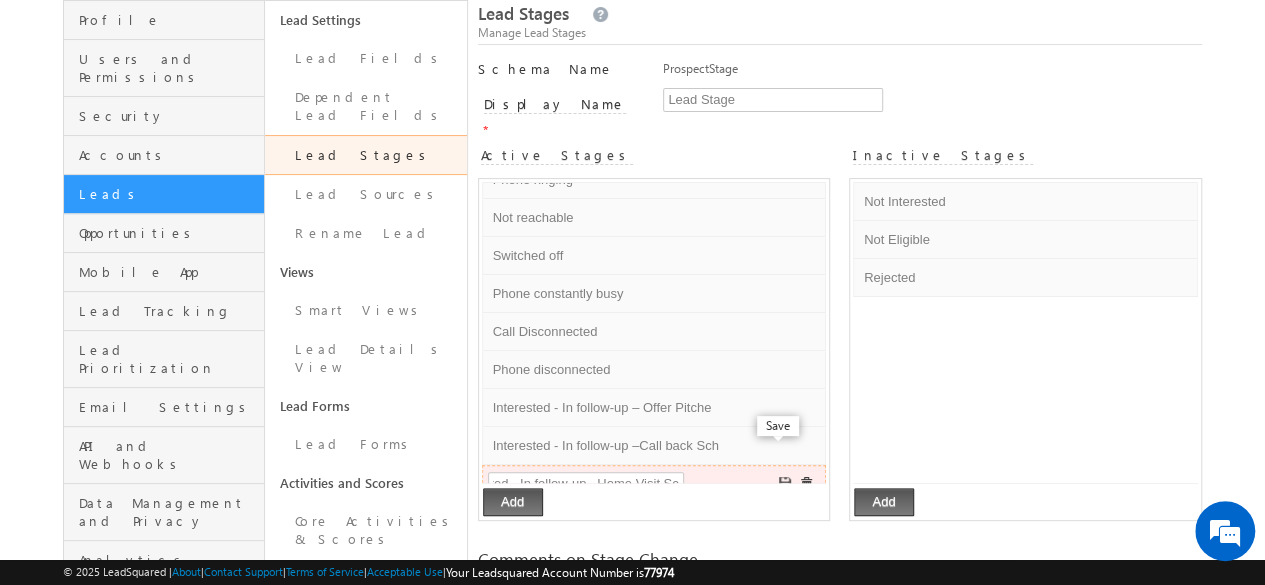 type on "Interested - In follow-up –Home Visit Sc" 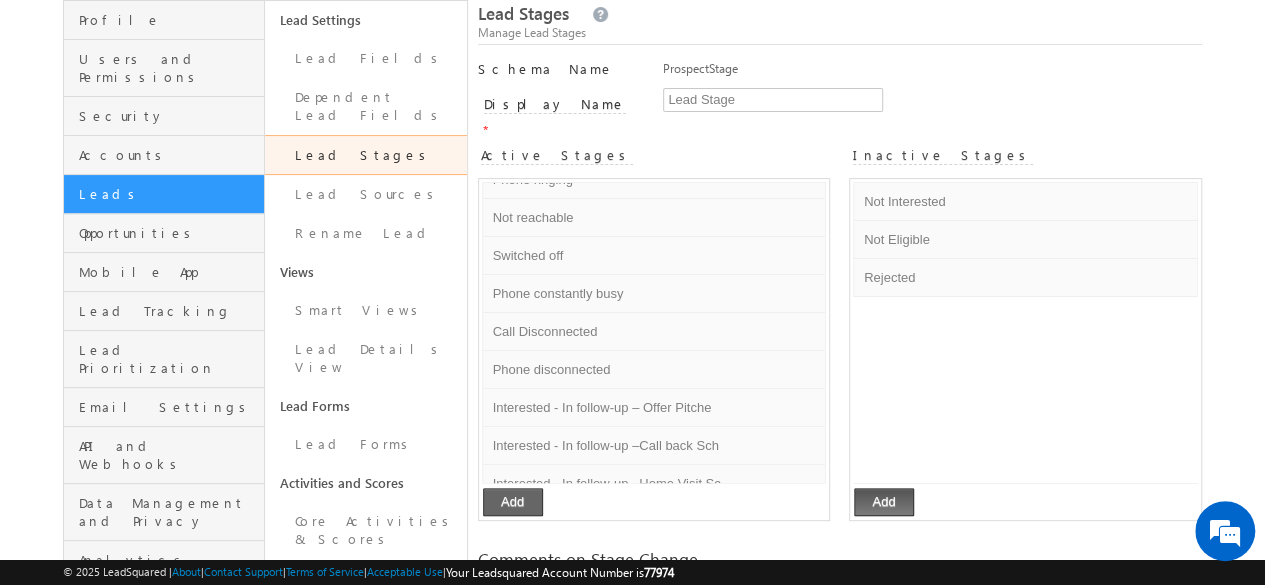 click on "Add" at bounding box center (513, 502) 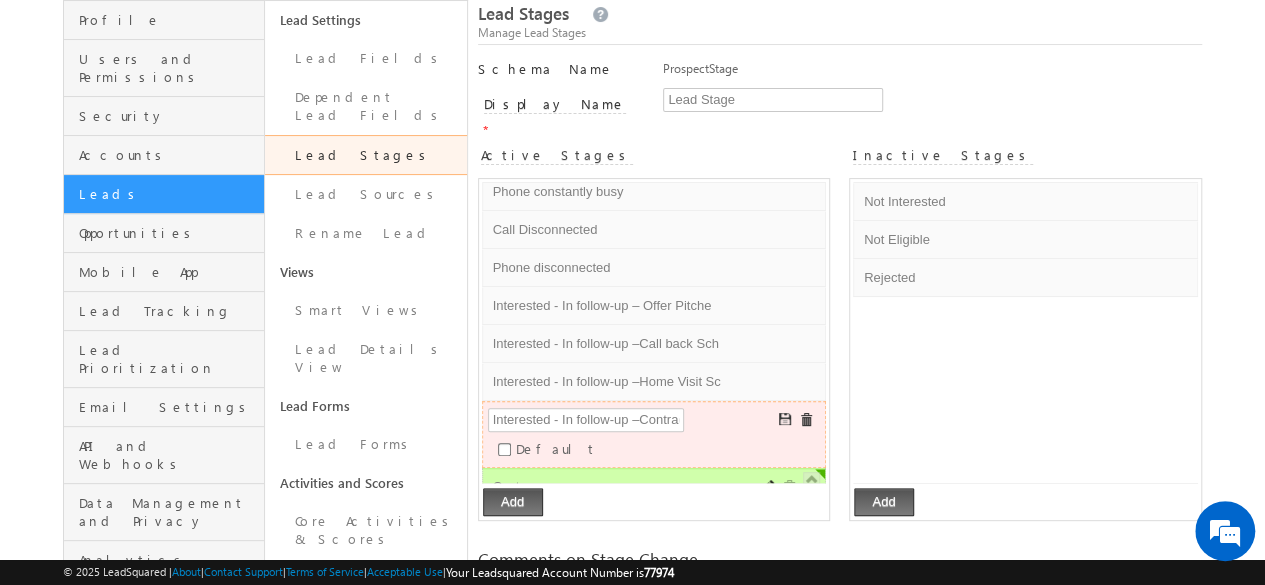 scroll, scrollTop: 0, scrollLeft: 47, axis: horizontal 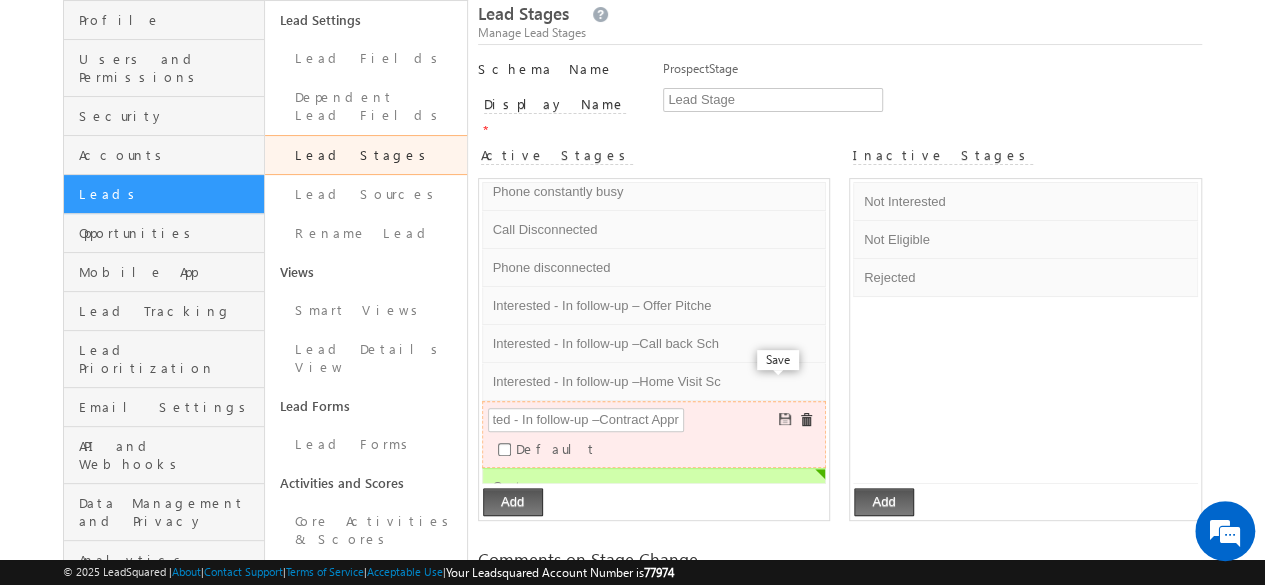 type on "Interested - In follow-up –Contract Appr" 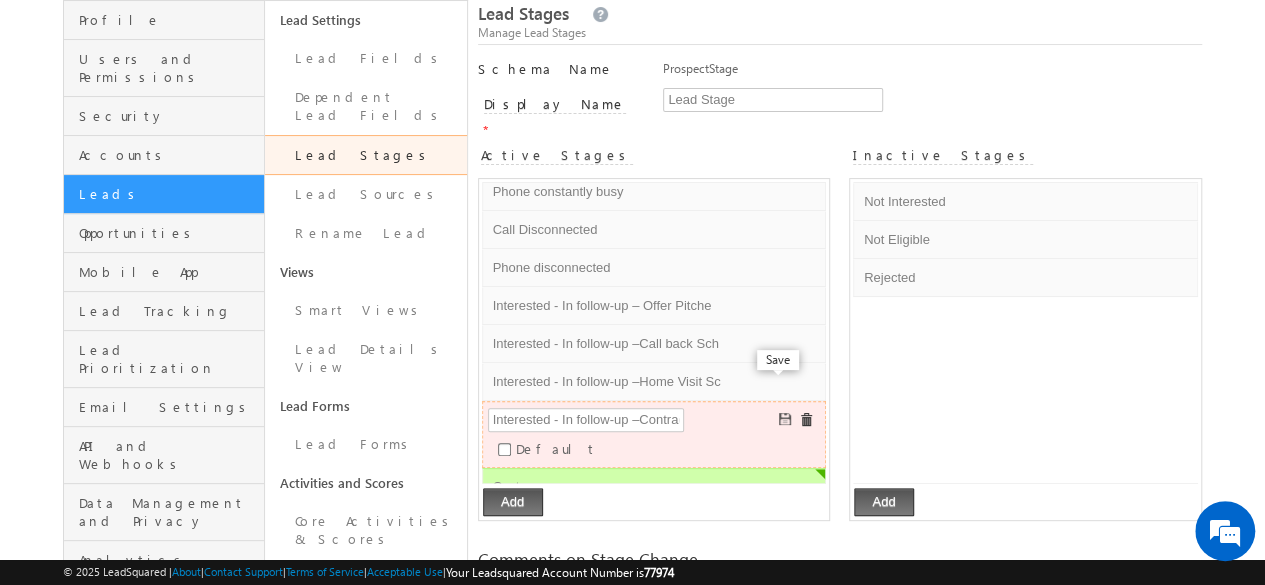 scroll, scrollTop: 323, scrollLeft: 0, axis: vertical 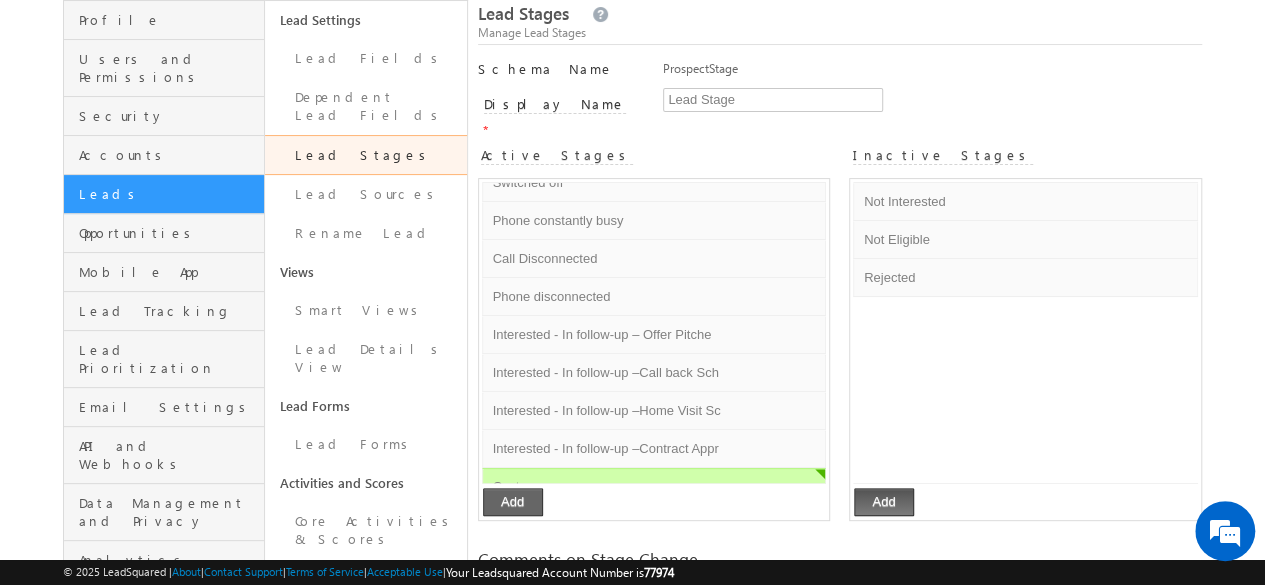 click on "Add" at bounding box center [513, 502] 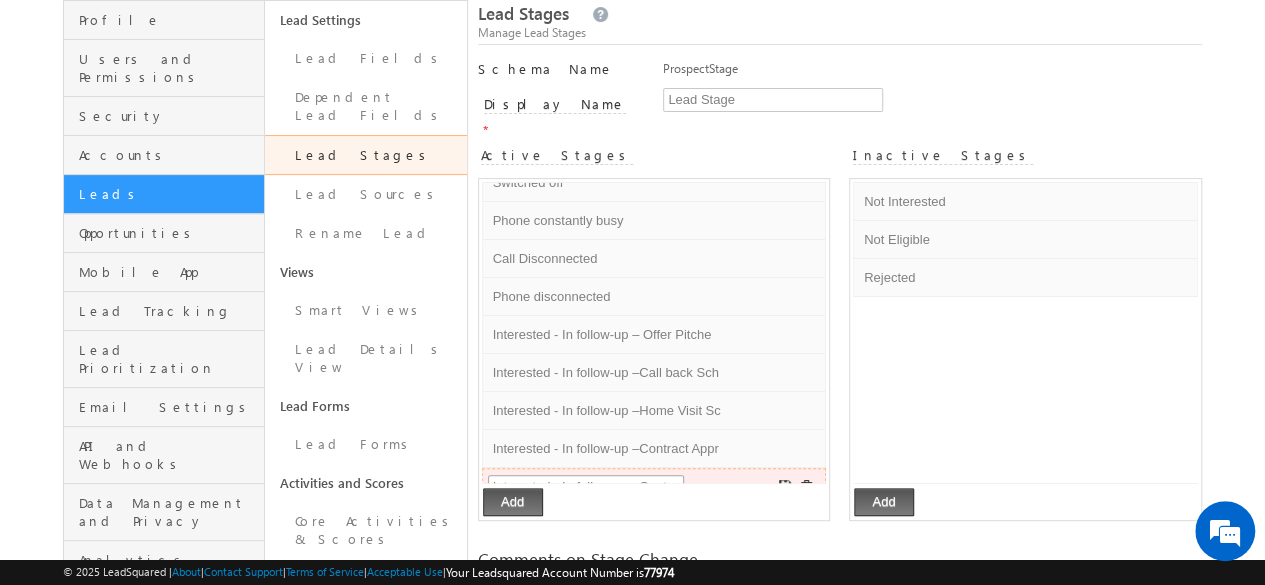 scroll, scrollTop: 0, scrollLeft: 46, axis: horizontal 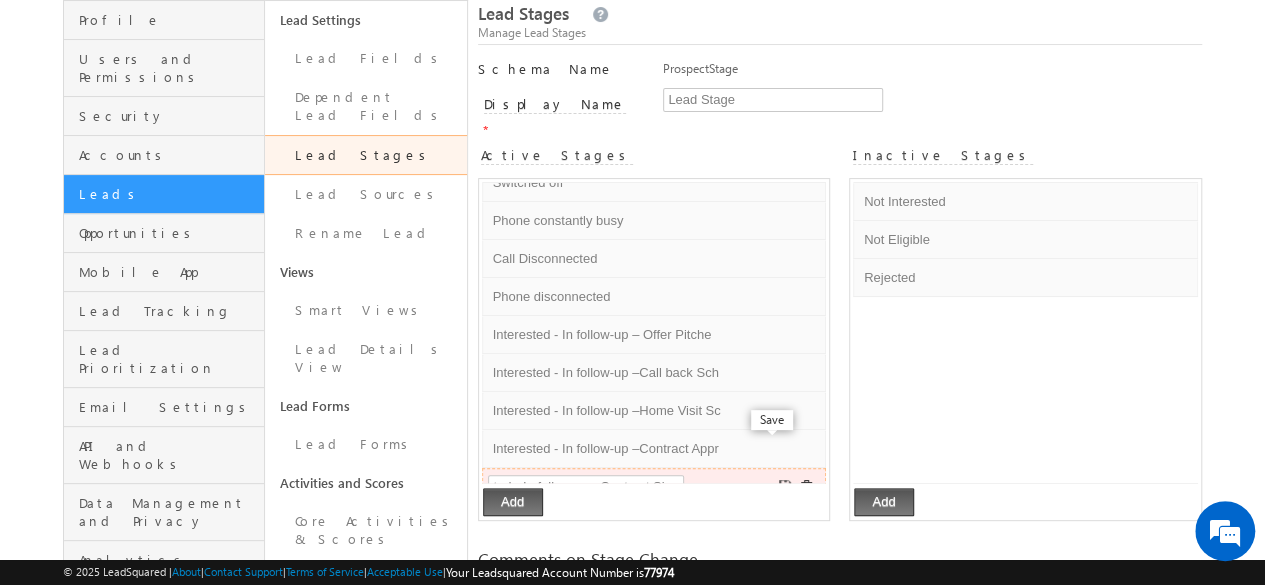 type on "Interested - In follow-up –Contract Sign" 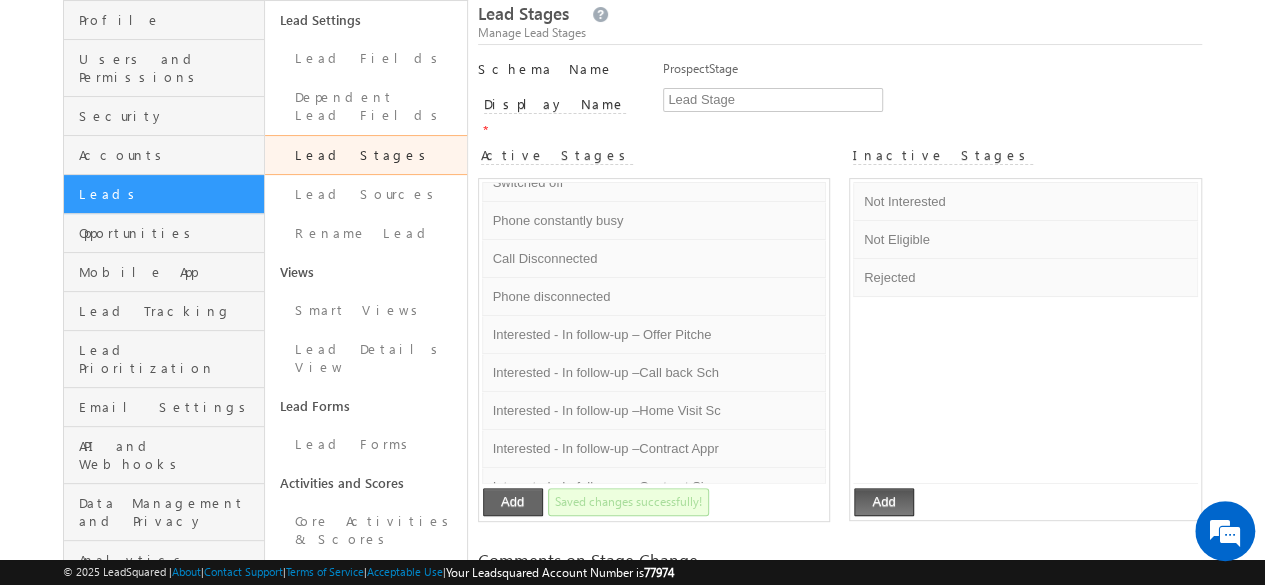 click on "Add" at bounding box center (513, 502) 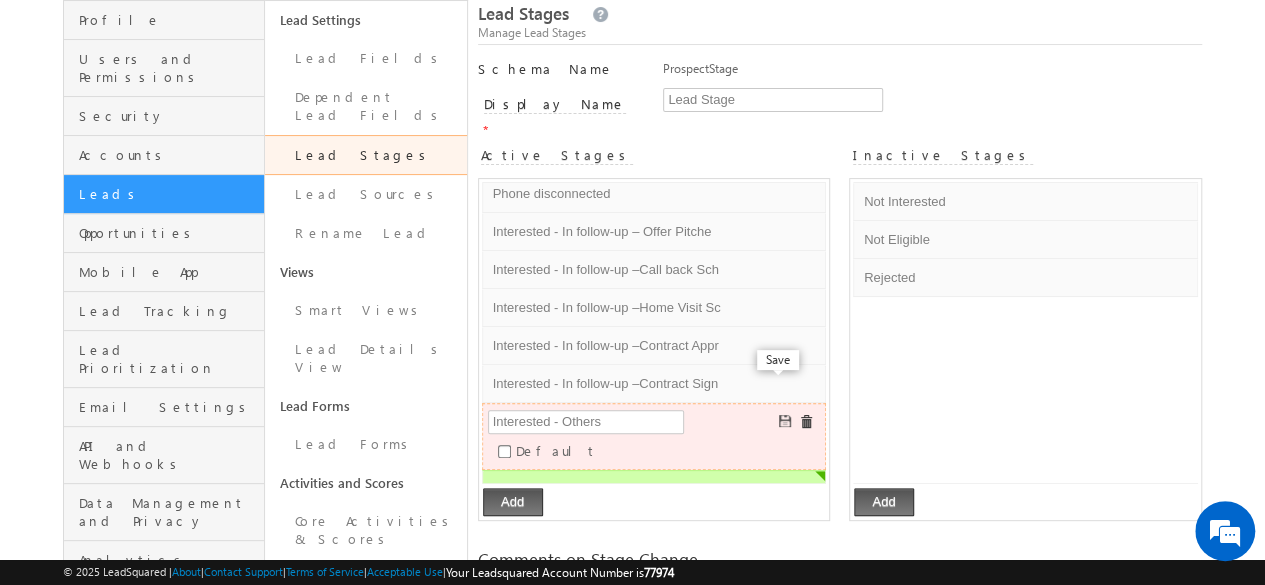 type on "Interested - Others" 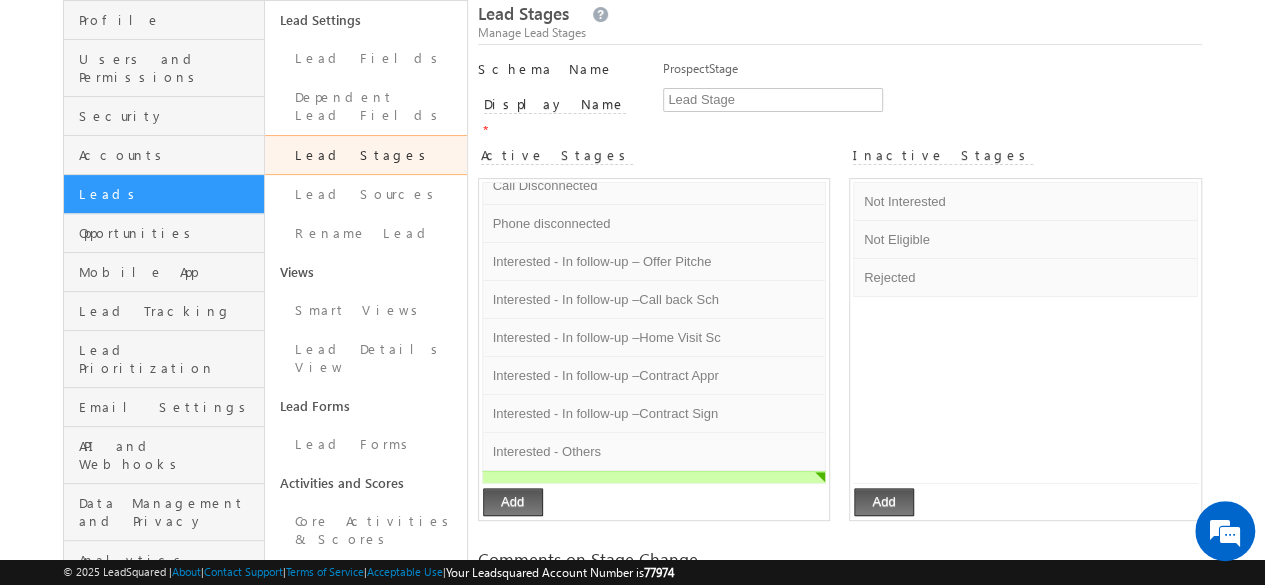 click on "Add" at bounding box center (1026, 502) 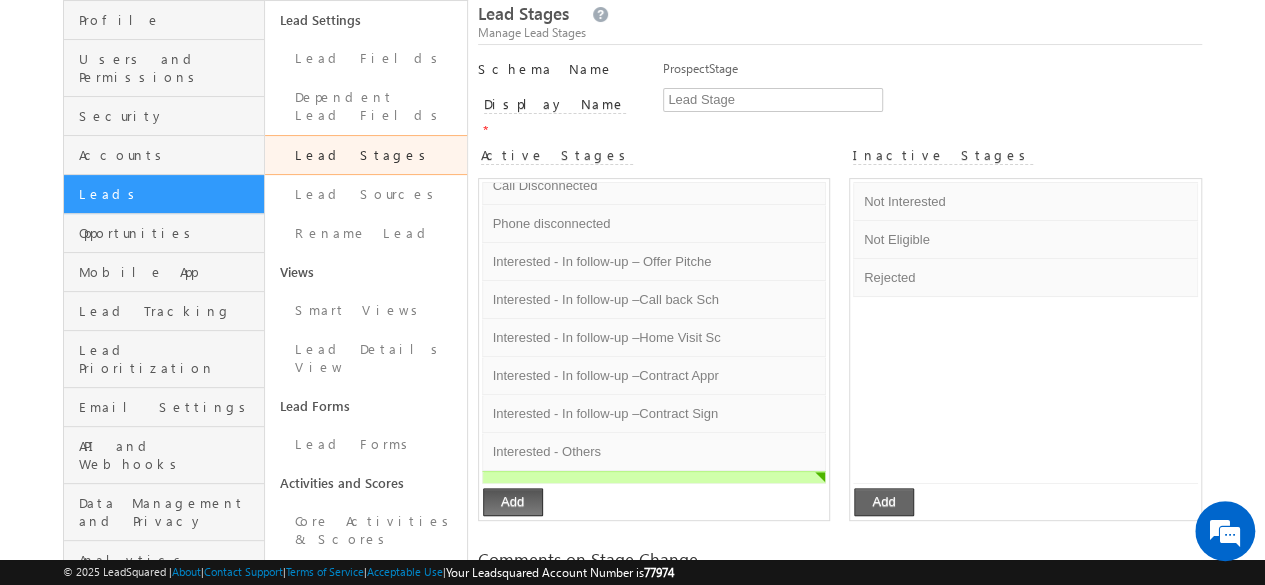 click on "Add" at bounding box center [884, 502] 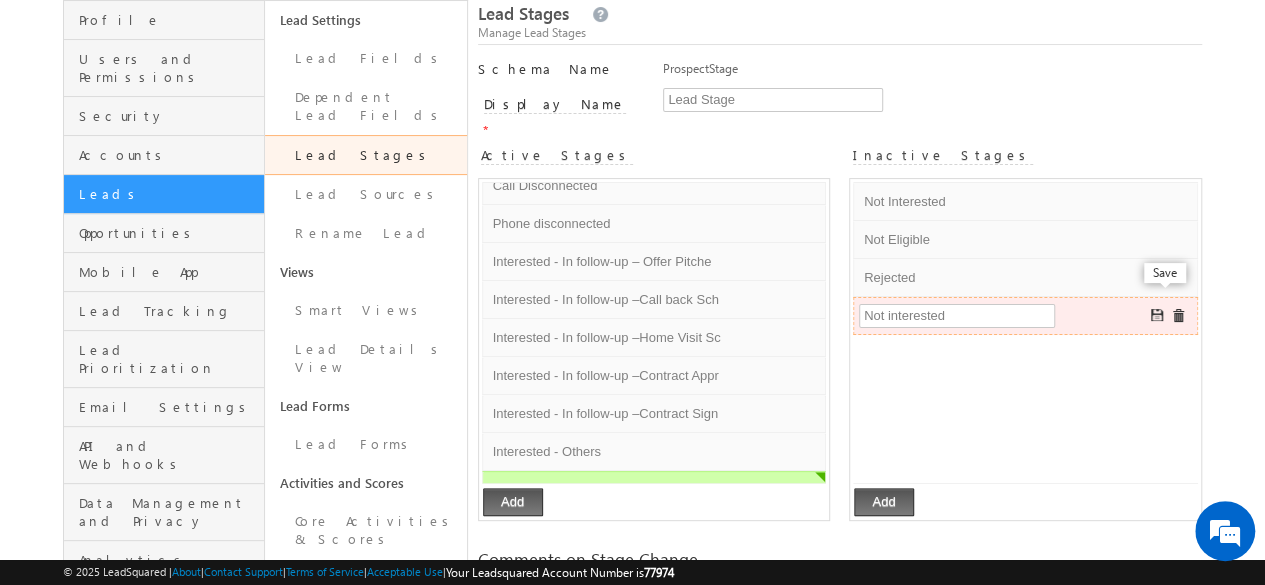 type on "Not interested" 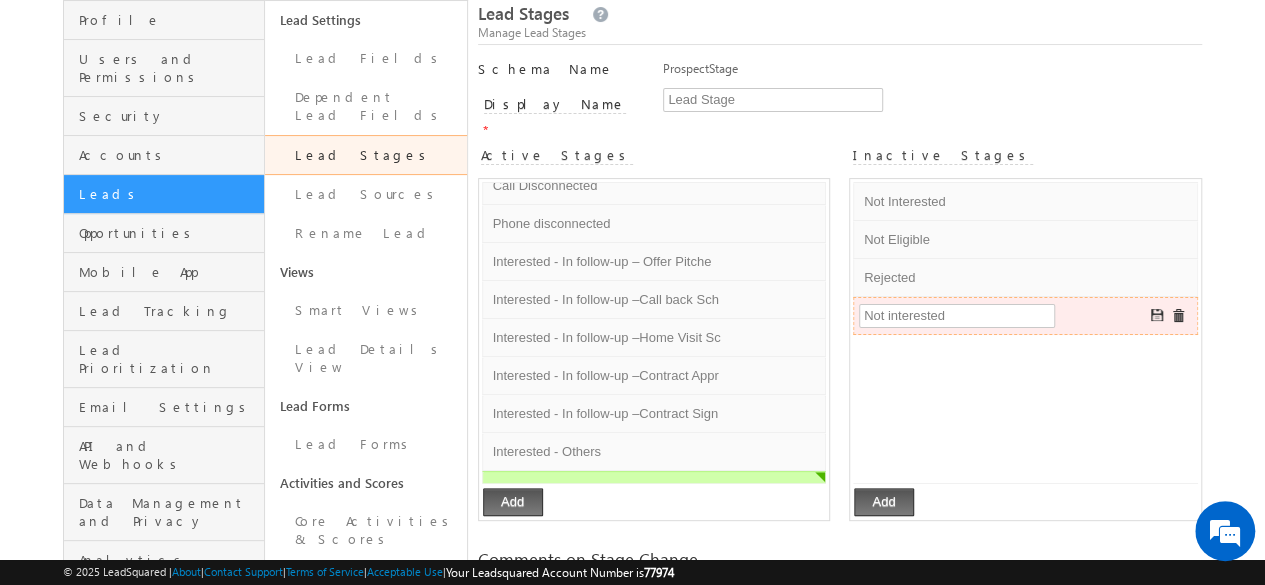 drag, startPoint x: 1178, startPoint y: 293, endPoint x: 970, endPoint y: 83, distance: 295.574 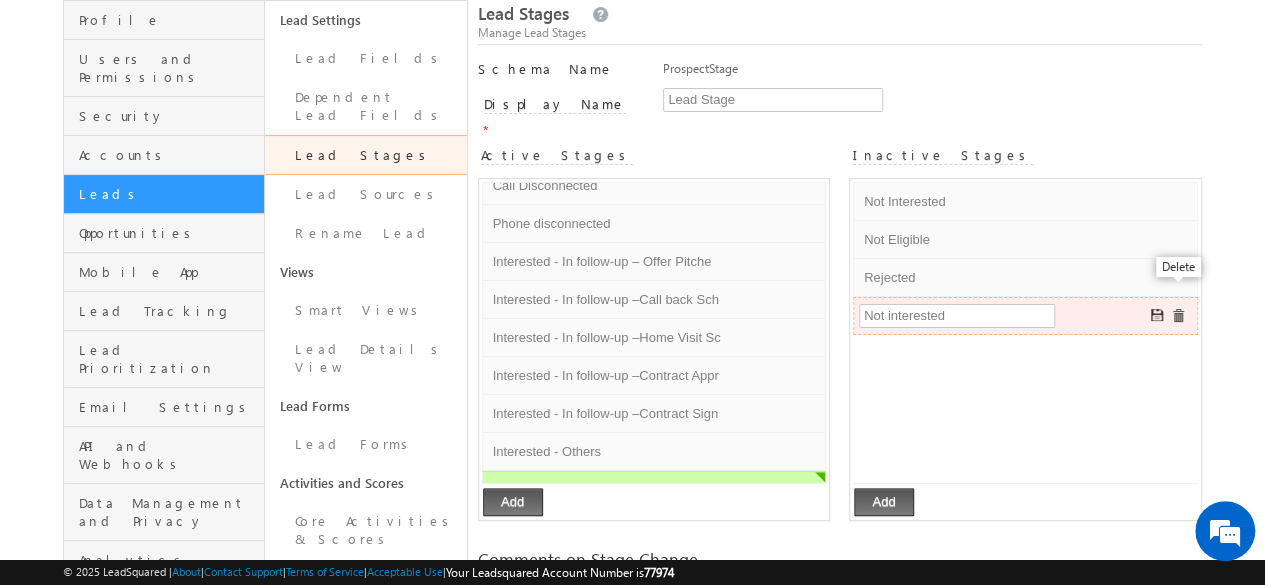 click at bounding box center (1178, 316) 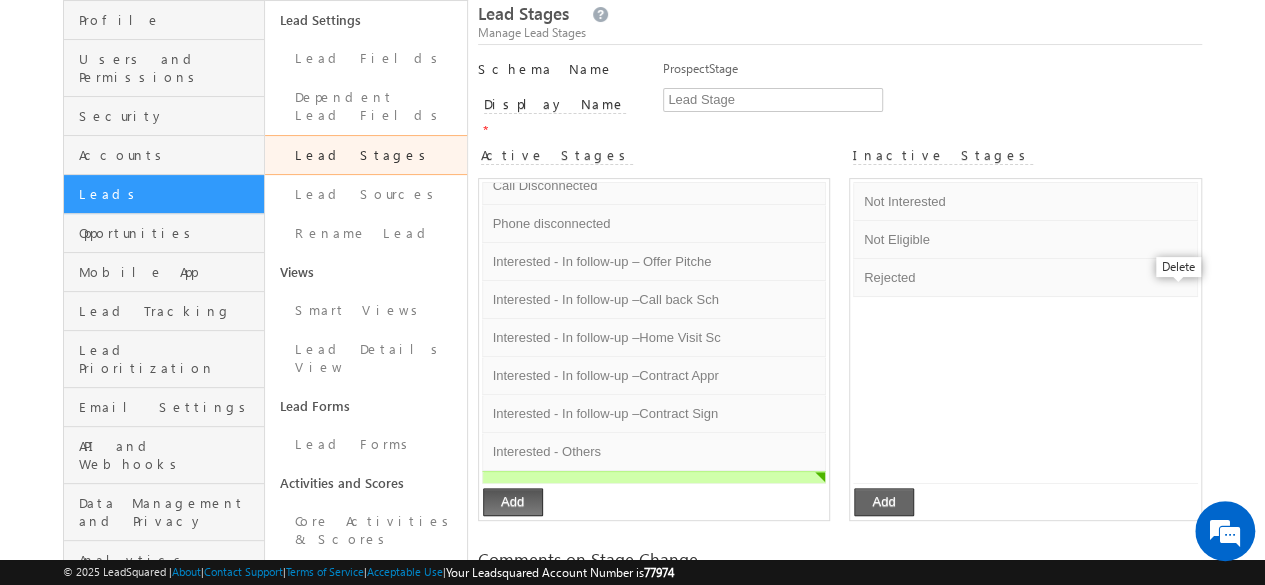 click on "Add" at bounding box center [884, 502] 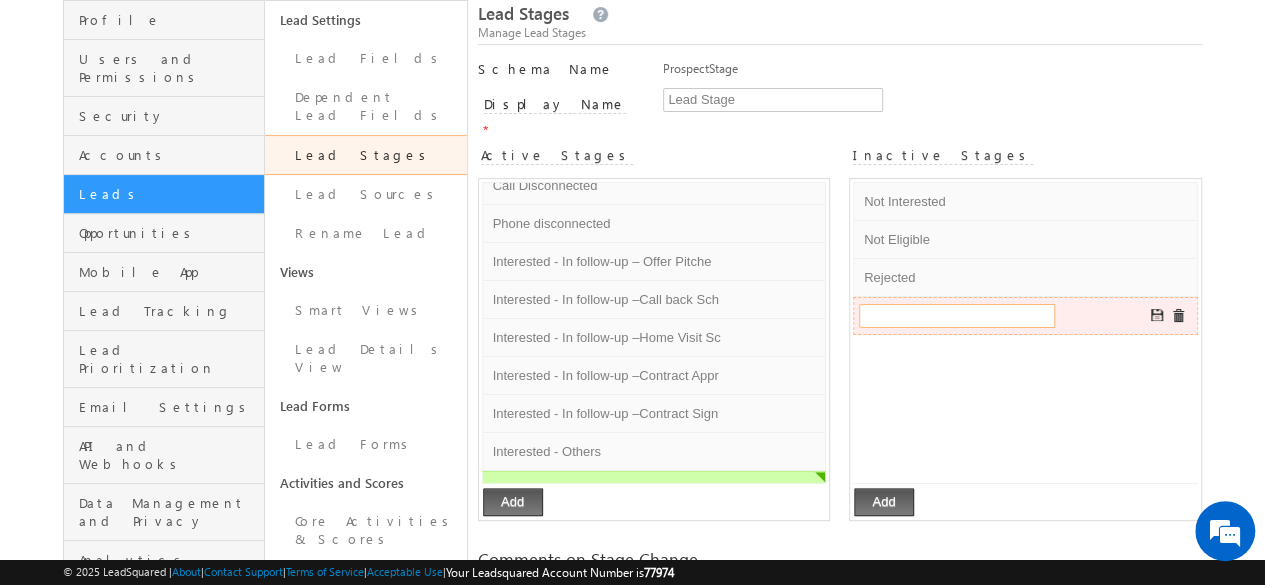 paste on "RPC/ TPC Contacted" 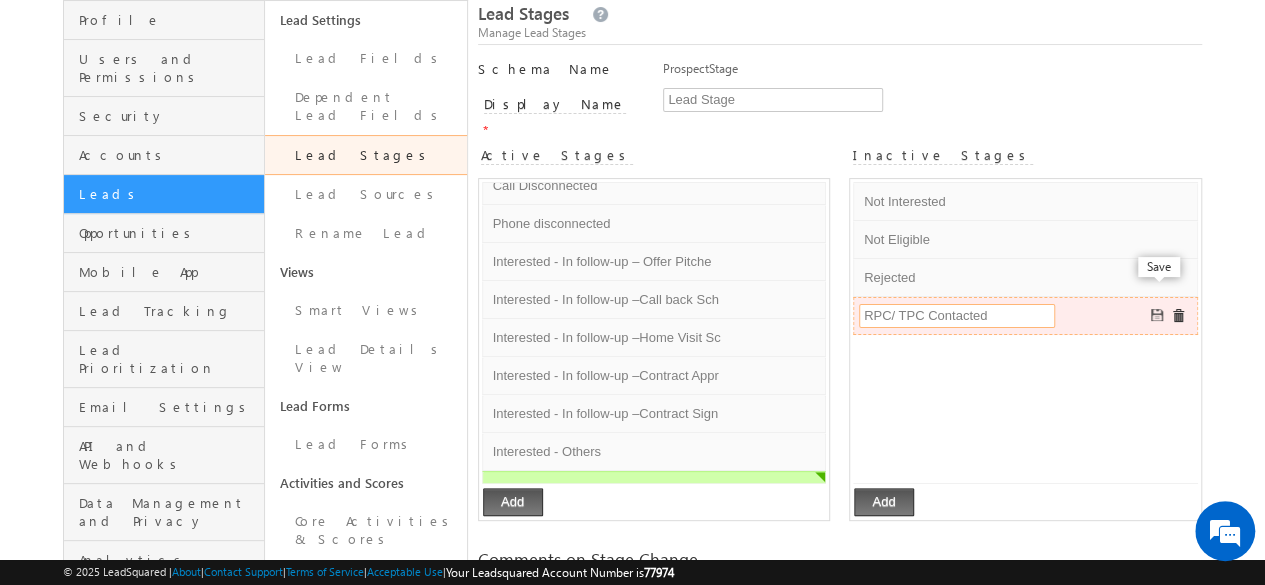 type on "RPC/ TPC Contacted" 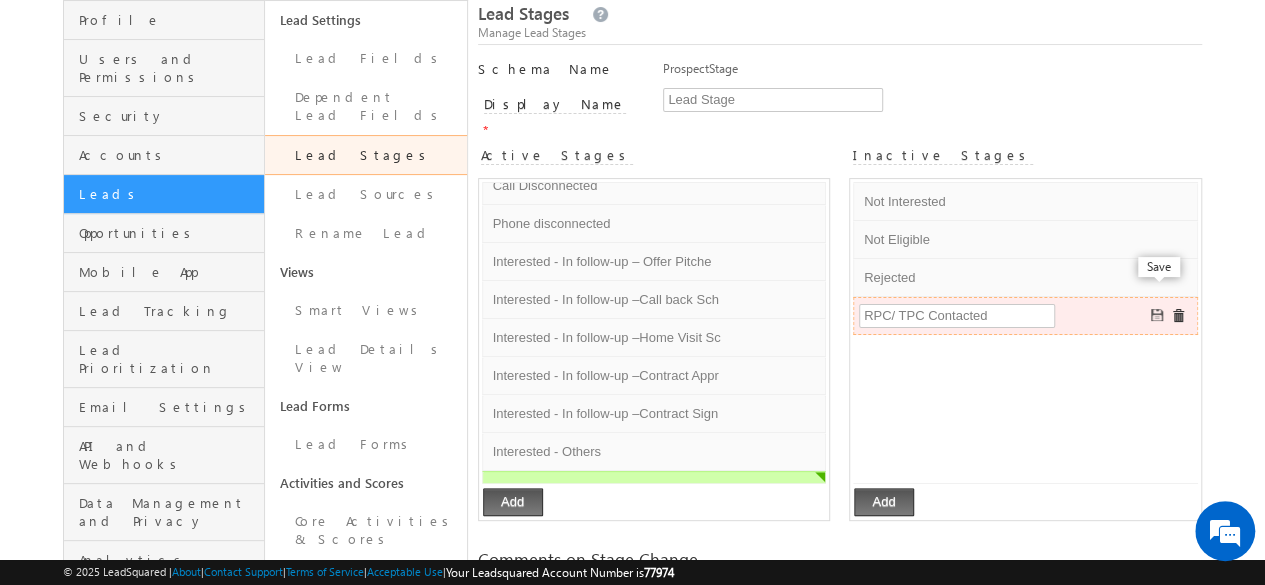 click at bounding box center (1158, 316) 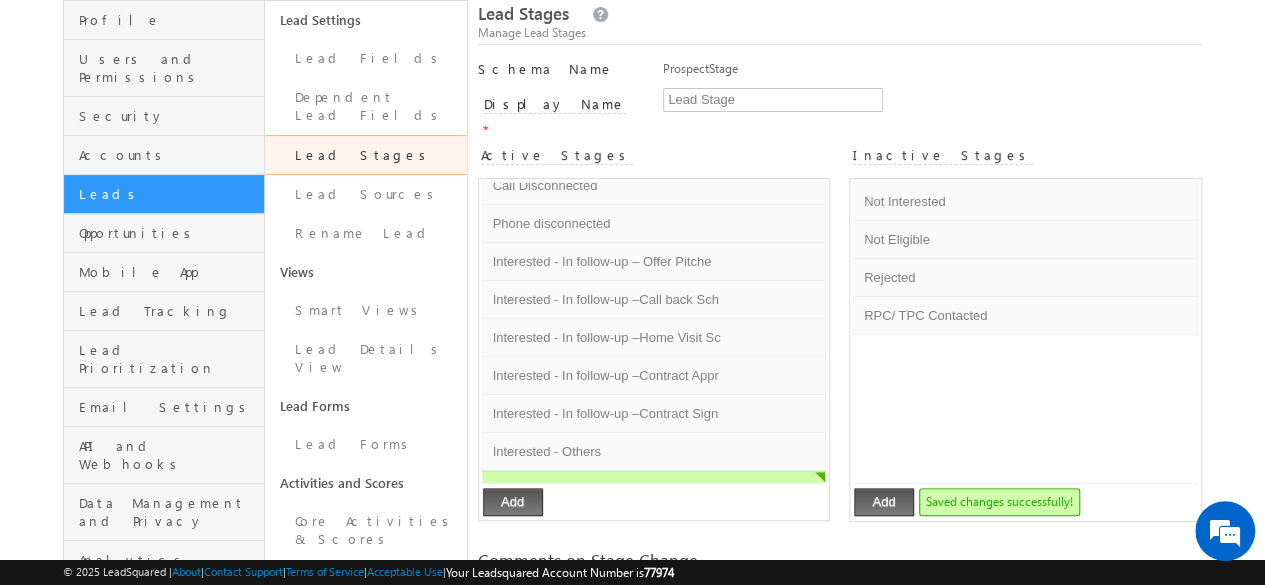 click on "Add" at bounding box center [884, 502] 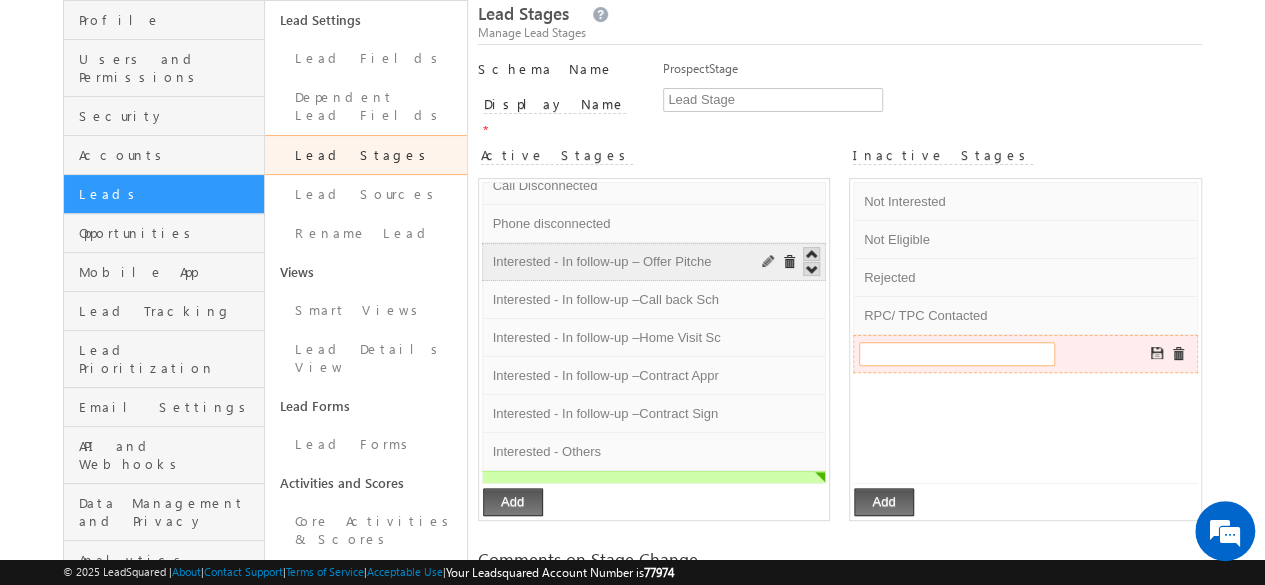 paste on "Incoming Calls Not Available" 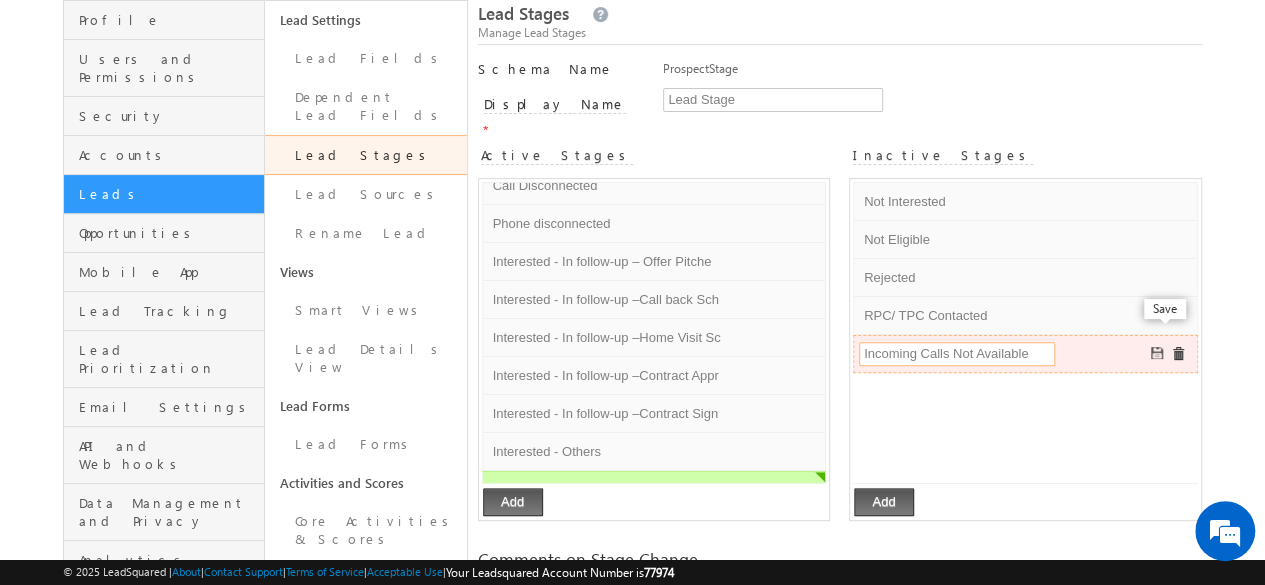 type on "Incoming Calls Not Available" 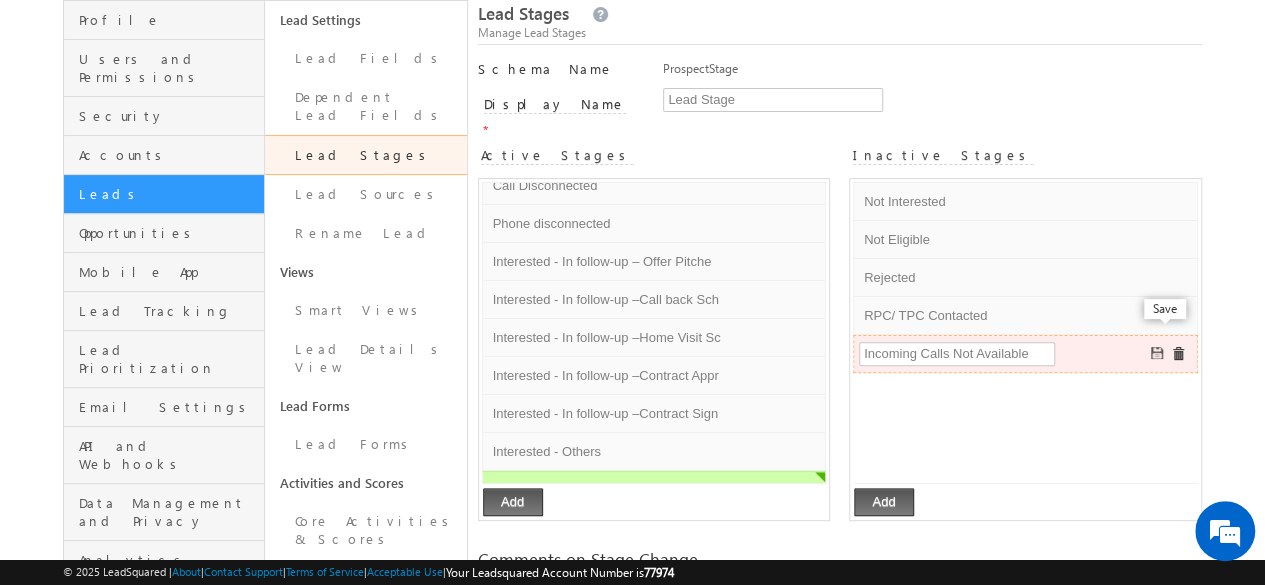 click at bounding box center [1158, 354] 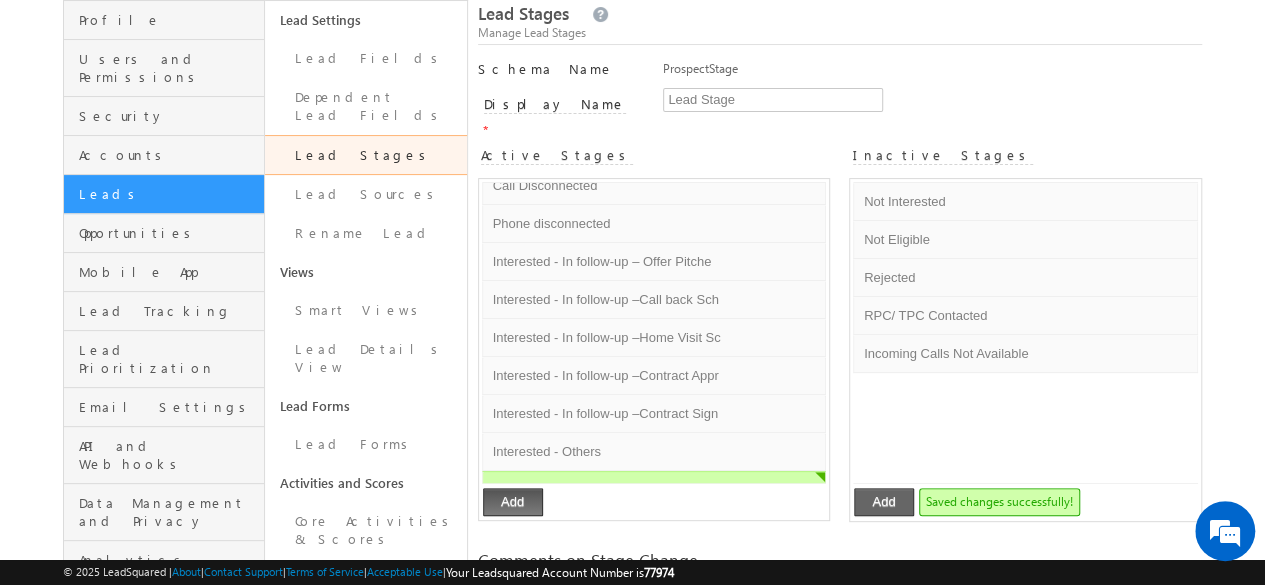 click on "Add" at bounding box center [884, 502] 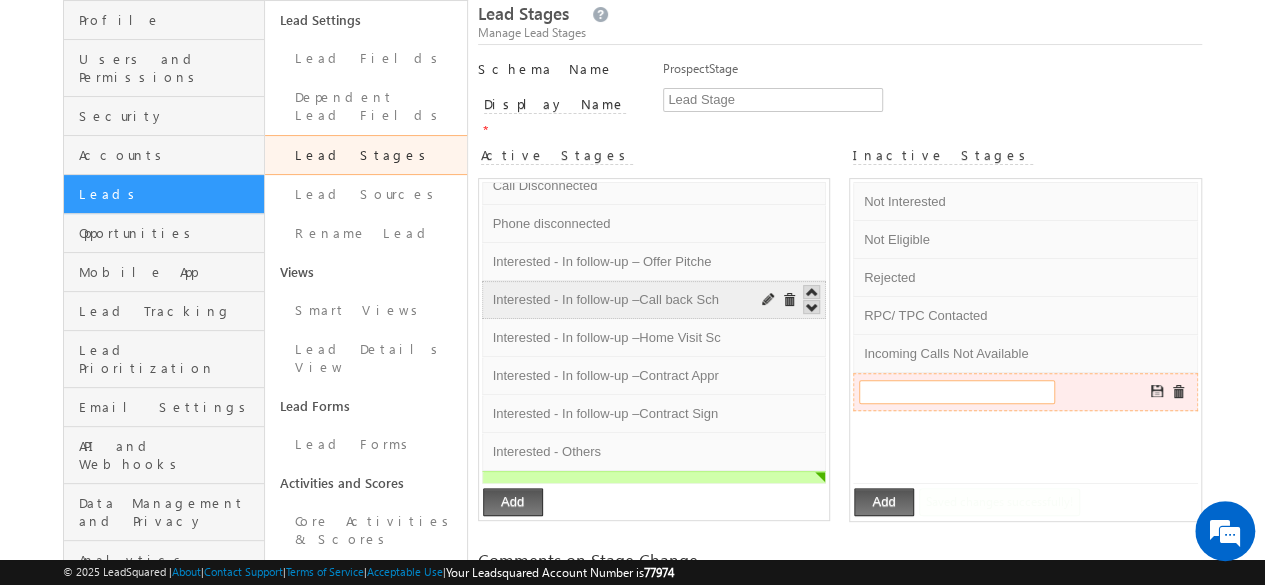 paste on "Number Out of Service" 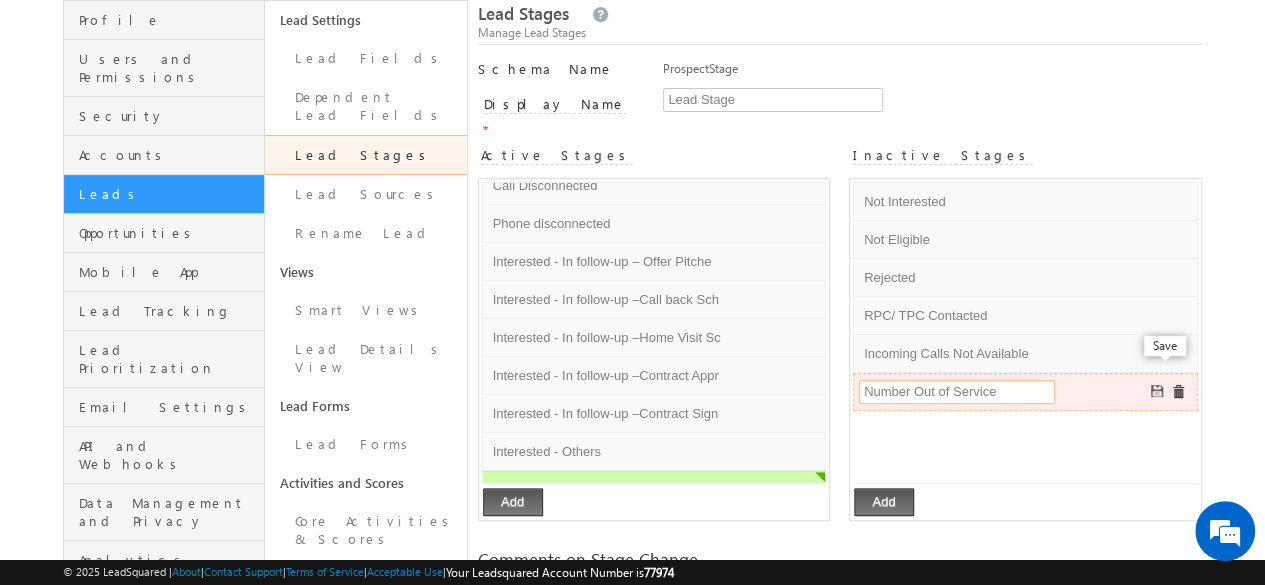 type on "Number Out of Service" 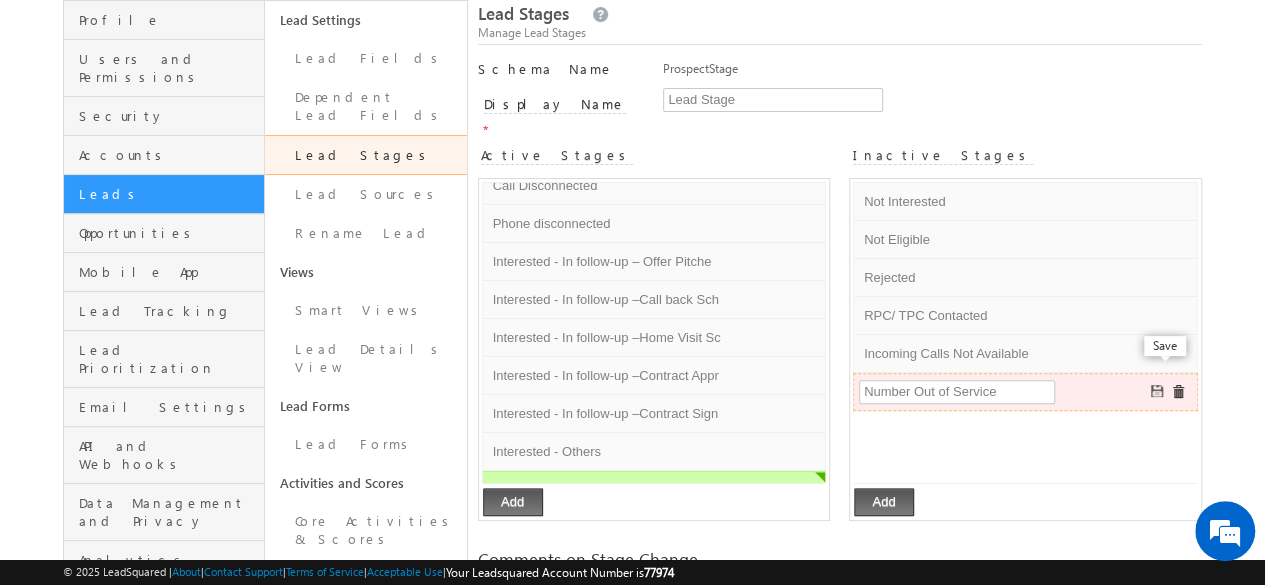 click at bounding box center [1158, 392] 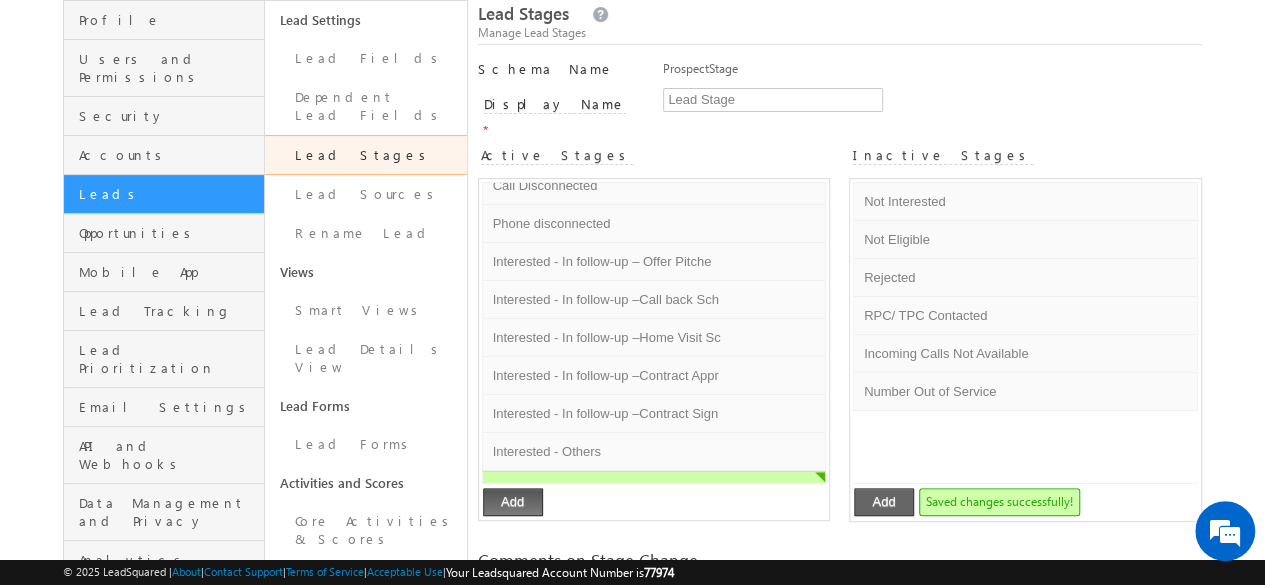 click on "Add" at bounding box center [884, 502] 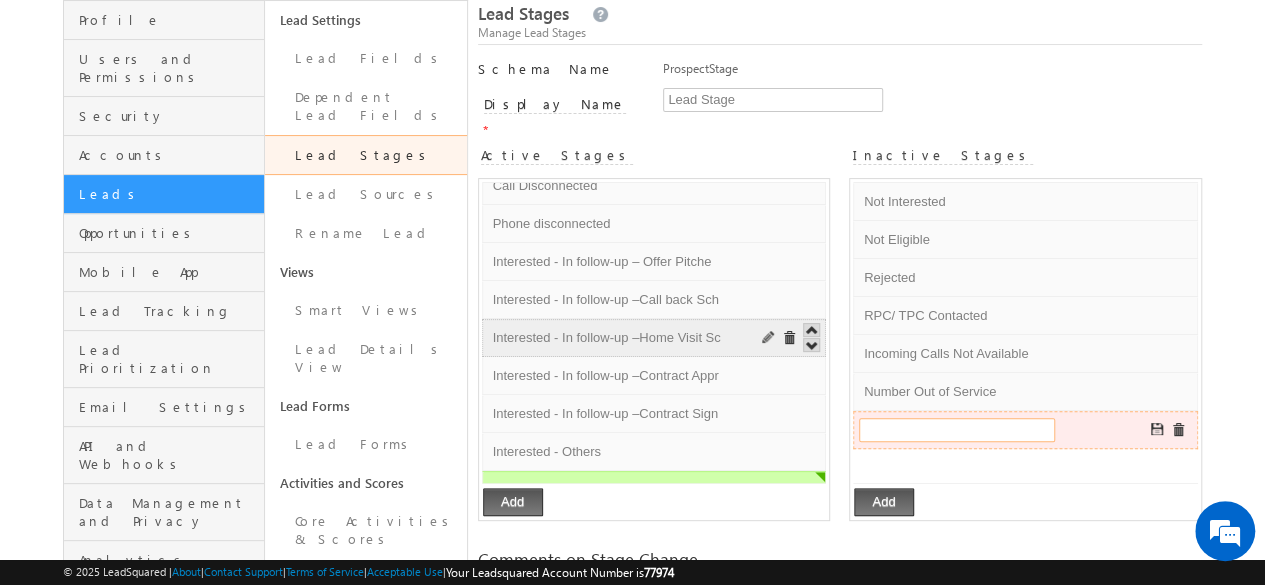 paste on "Phone number does not exist / is invali" 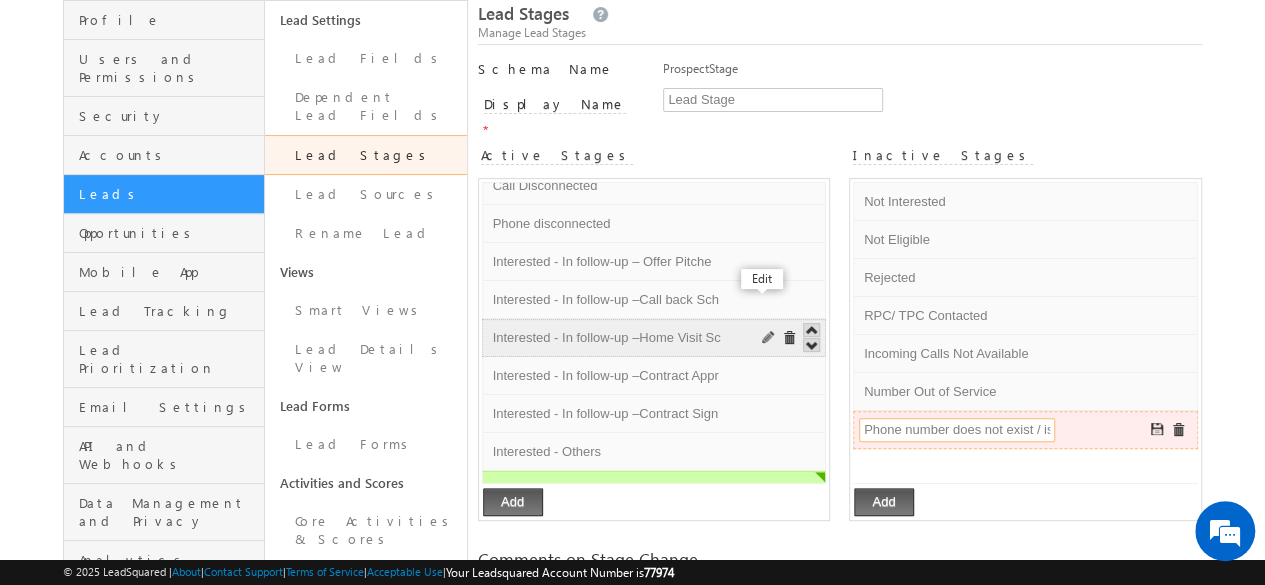 scroll, scrollTop: 0, scrollLeft: 38, axis: horizontal 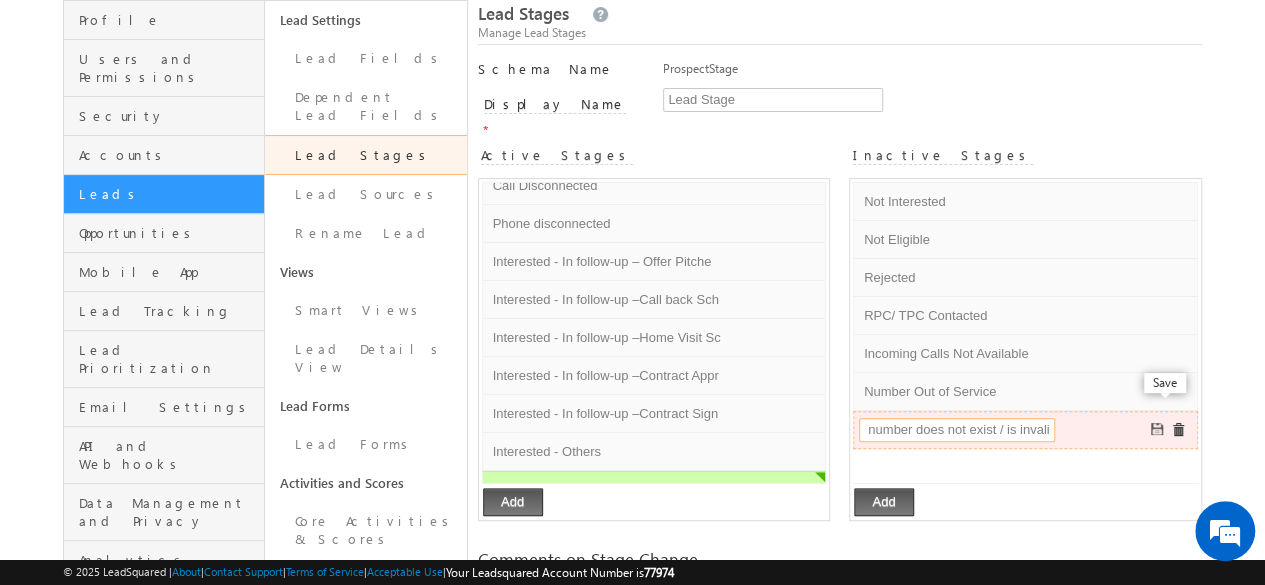 type on "Phone number does not exist / is invali" 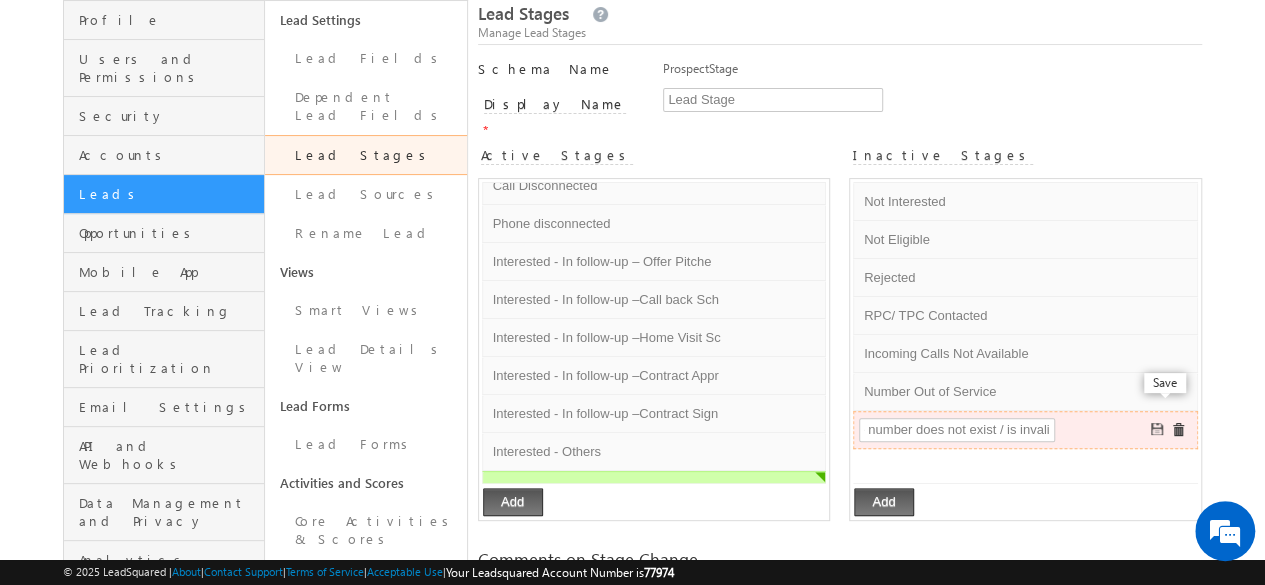 click at bounding box center [1158, 430] 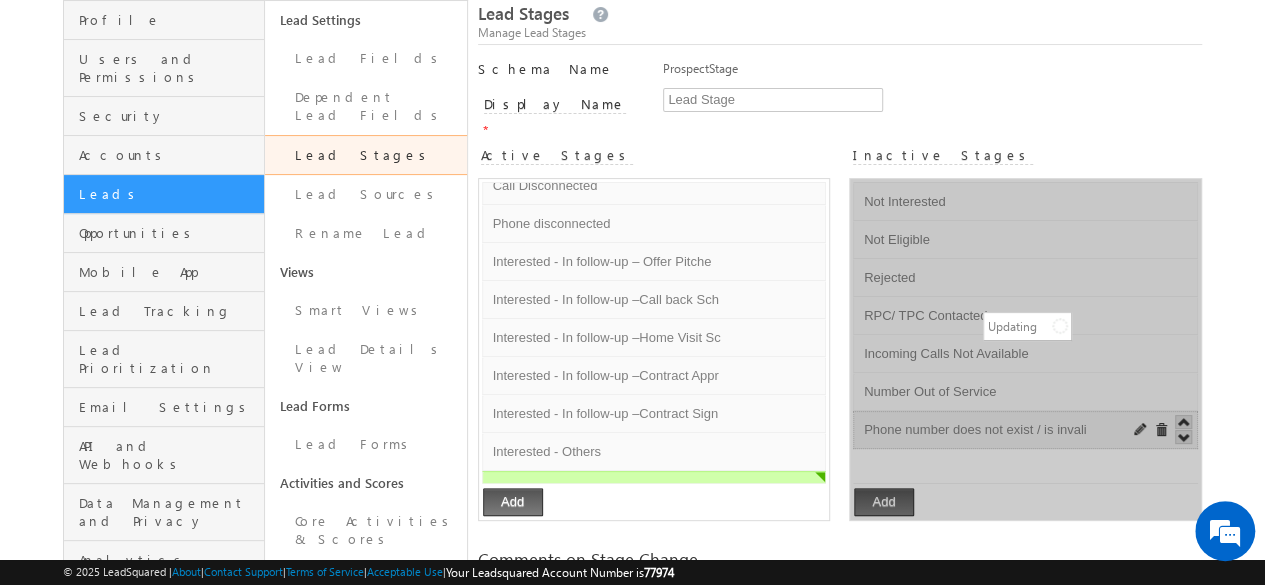 scroll, scrollTop: 0, scrollLeft: 0, axis: both 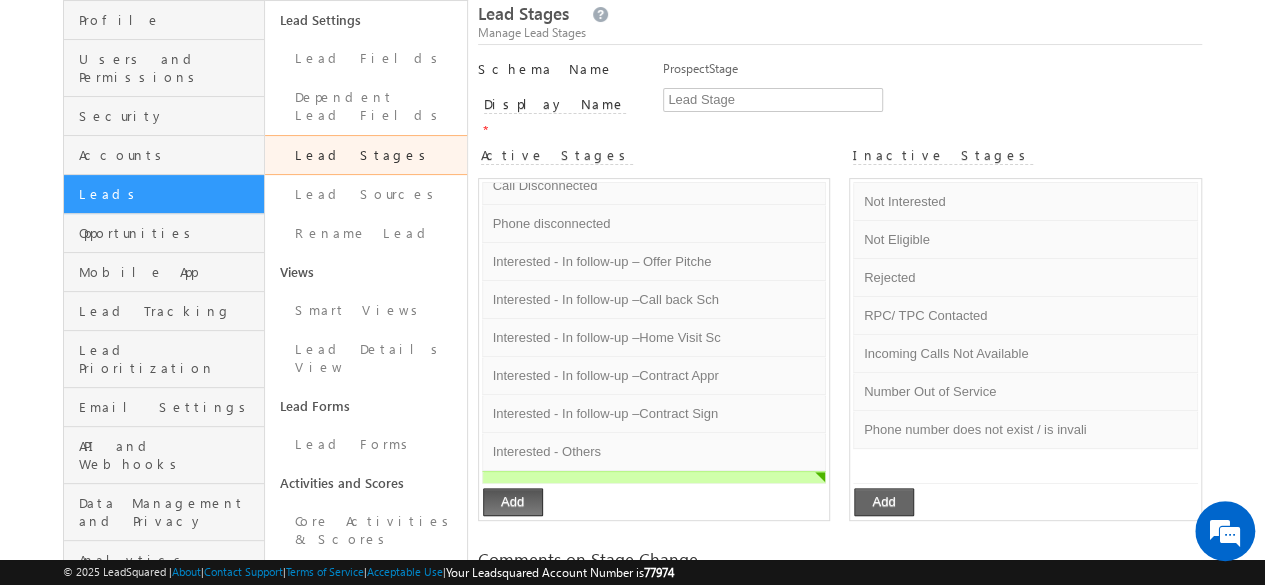 click on "Add" at bounding box center (884, 502) 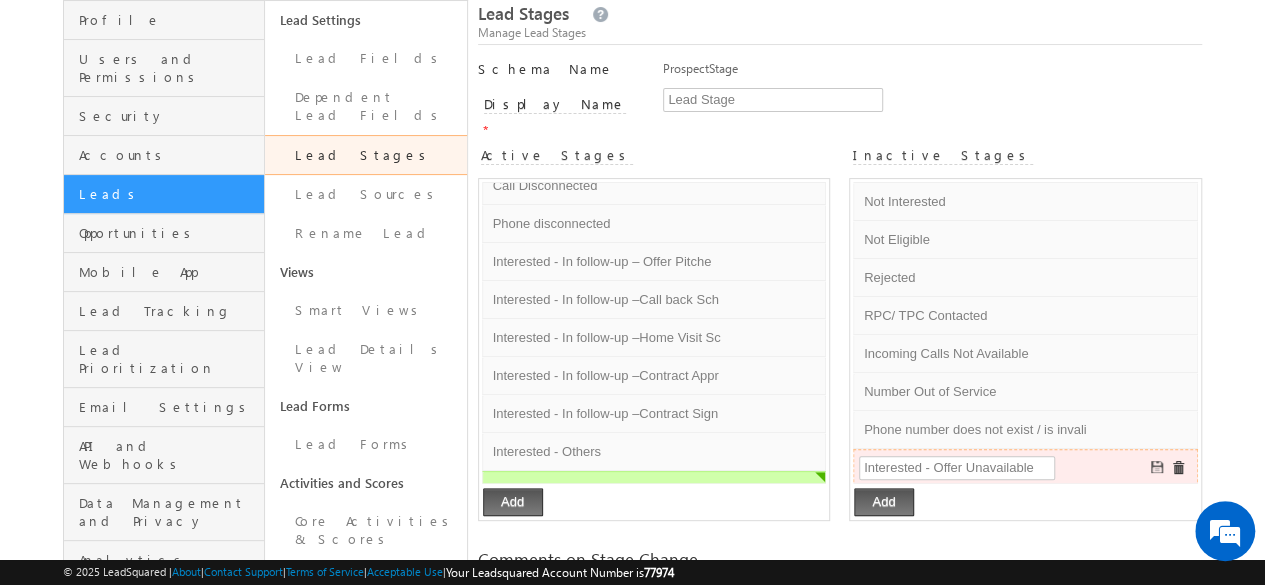 type on "Interested - Offer Unavailable" 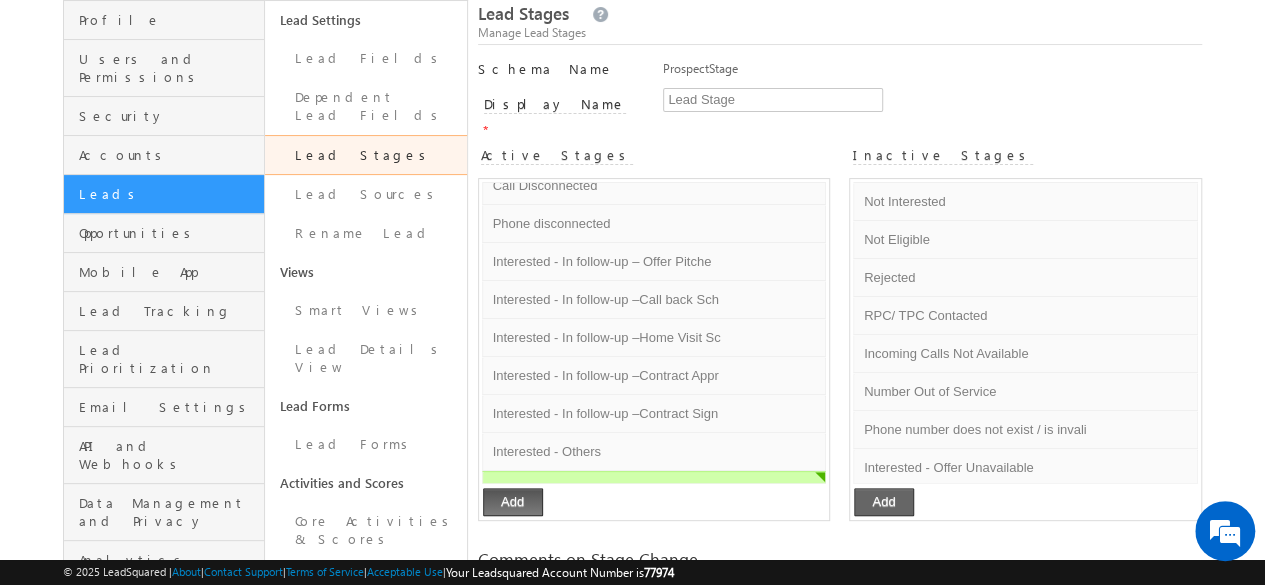 click on "Add" at bounding box center [884, 502] 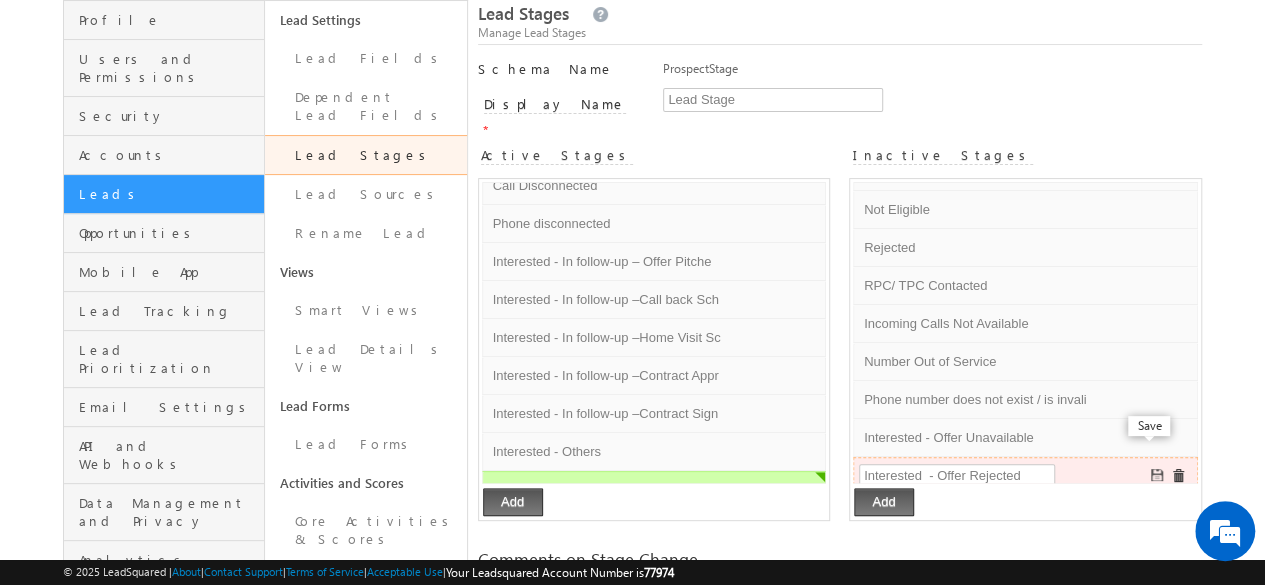 type on "Interested  - Offer Rejected" 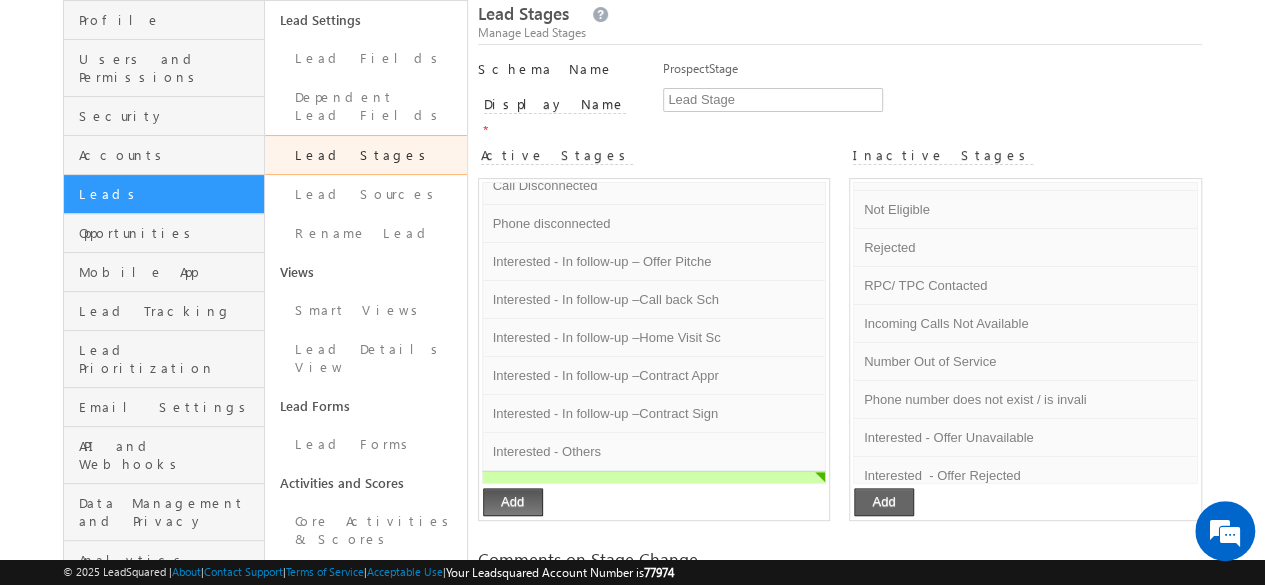 click on "Add" at bounding box center [884, 502] 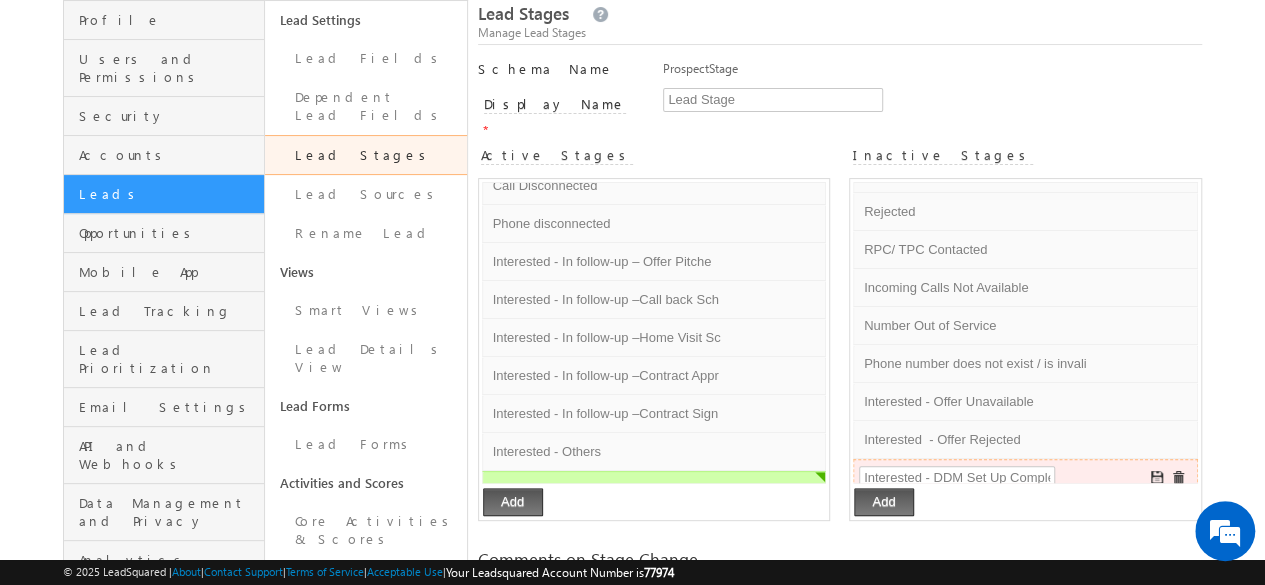 scroll, scrollTop: 0, scrollLeft: 34, axis: horizontal 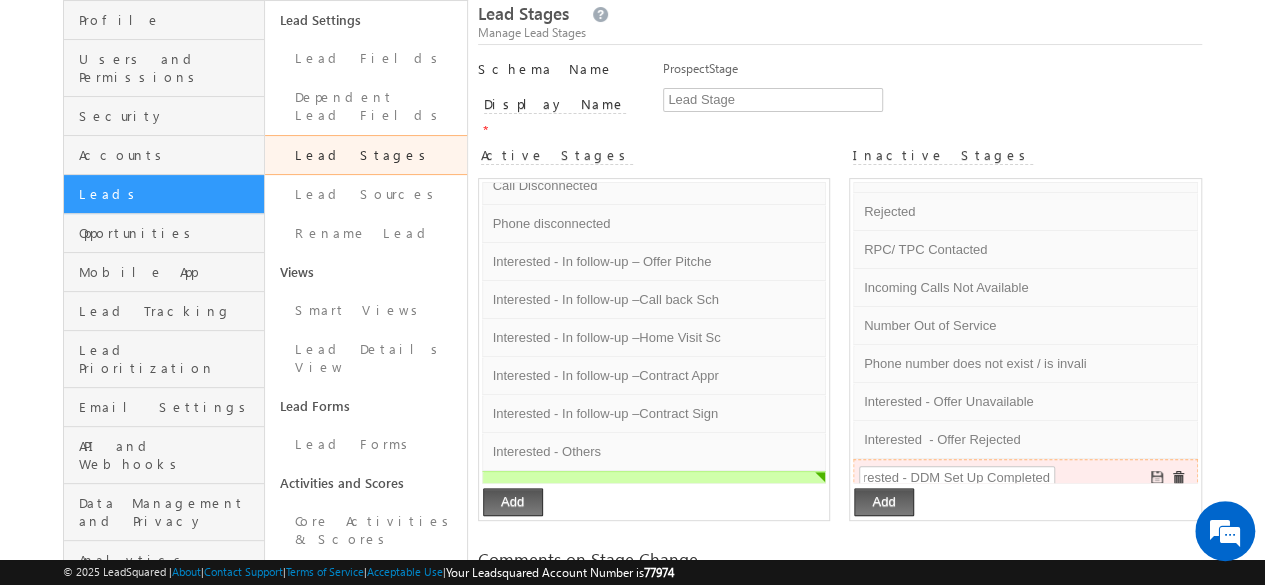 type on "Interested - DDM Set Up Completed" 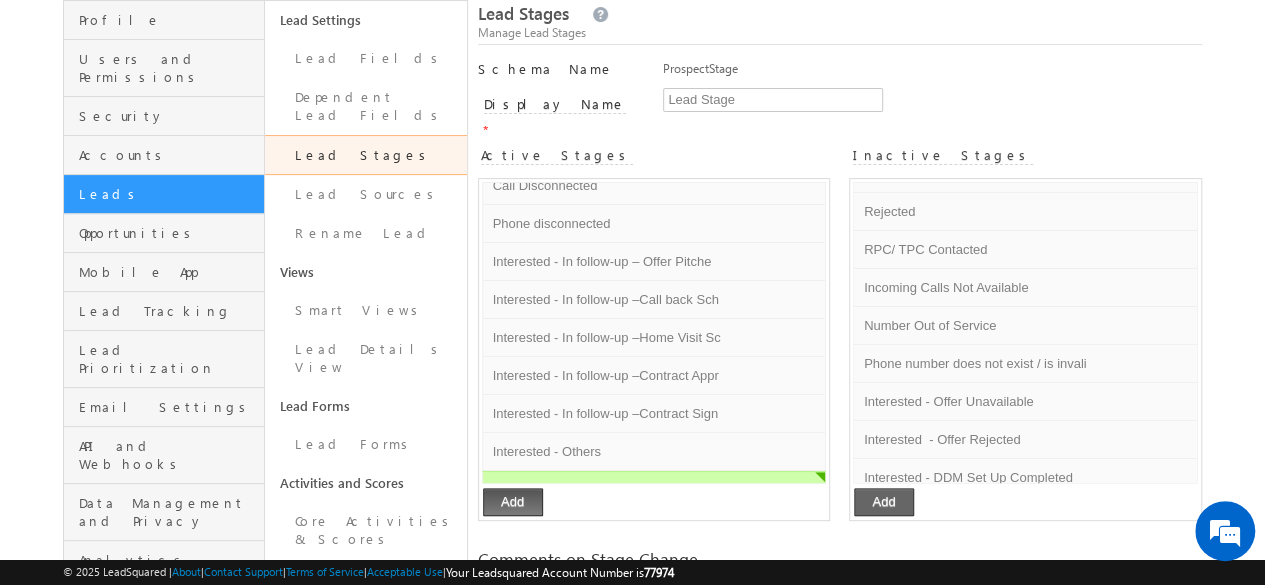 click on "Add" at bounding box center (884, 502) 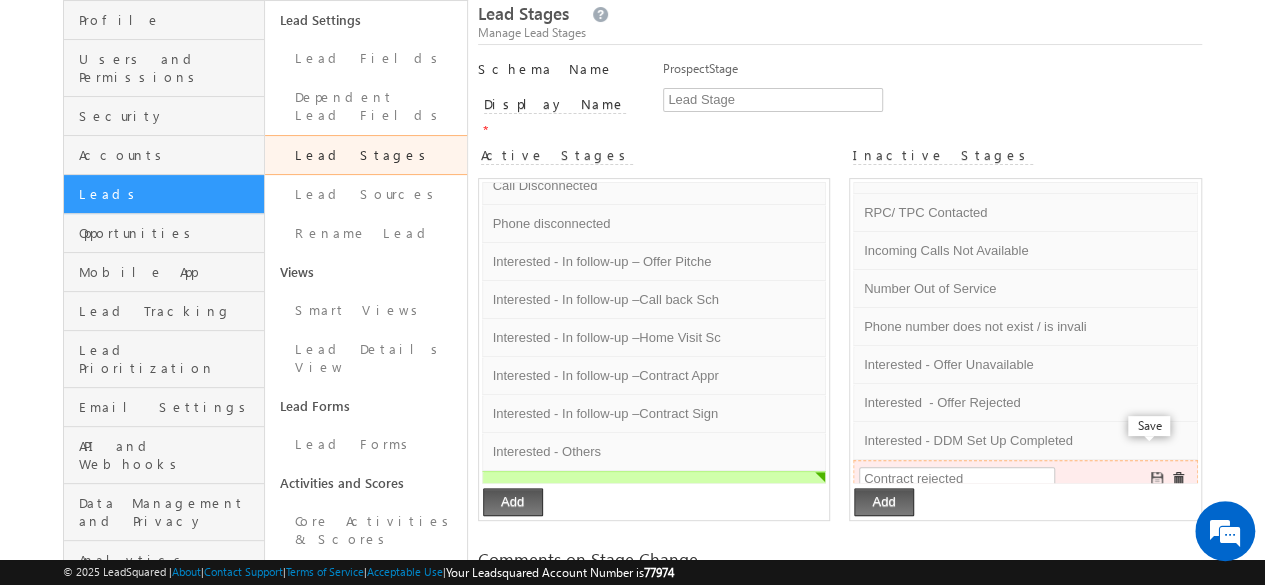 type on "Contract rejected" 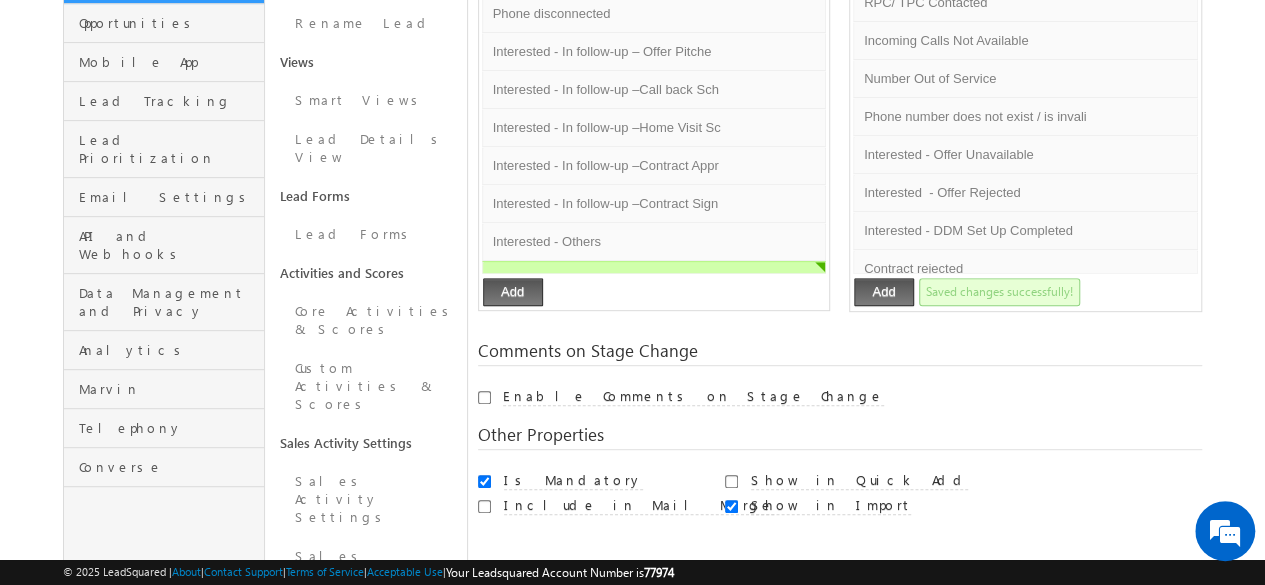 scroll, scrollTop: 0, scrollLeft: 0, axis: both 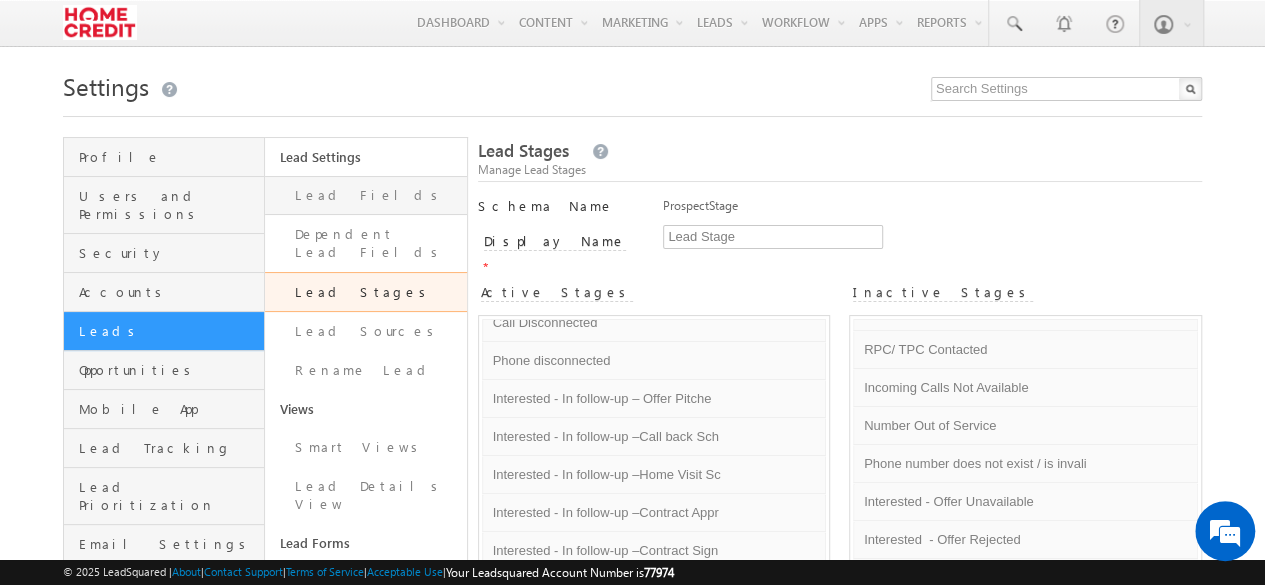 click on "Lead Fields" at bounding box center [365, 195] 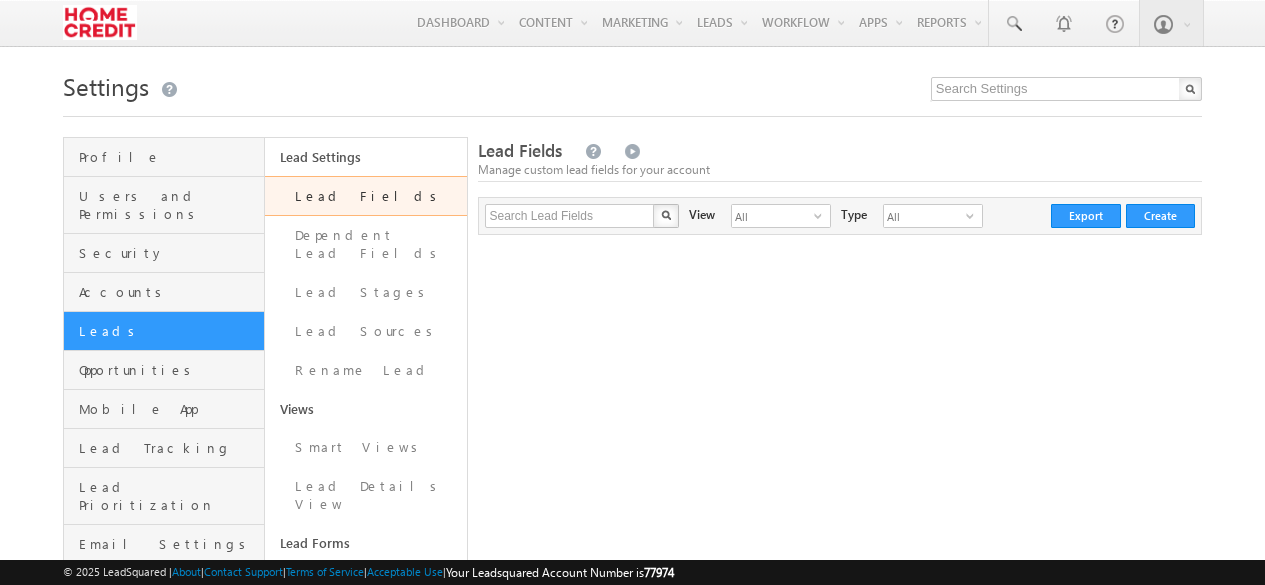 scroll, scrollTop: 0, scrollLeft: 0, axis: both 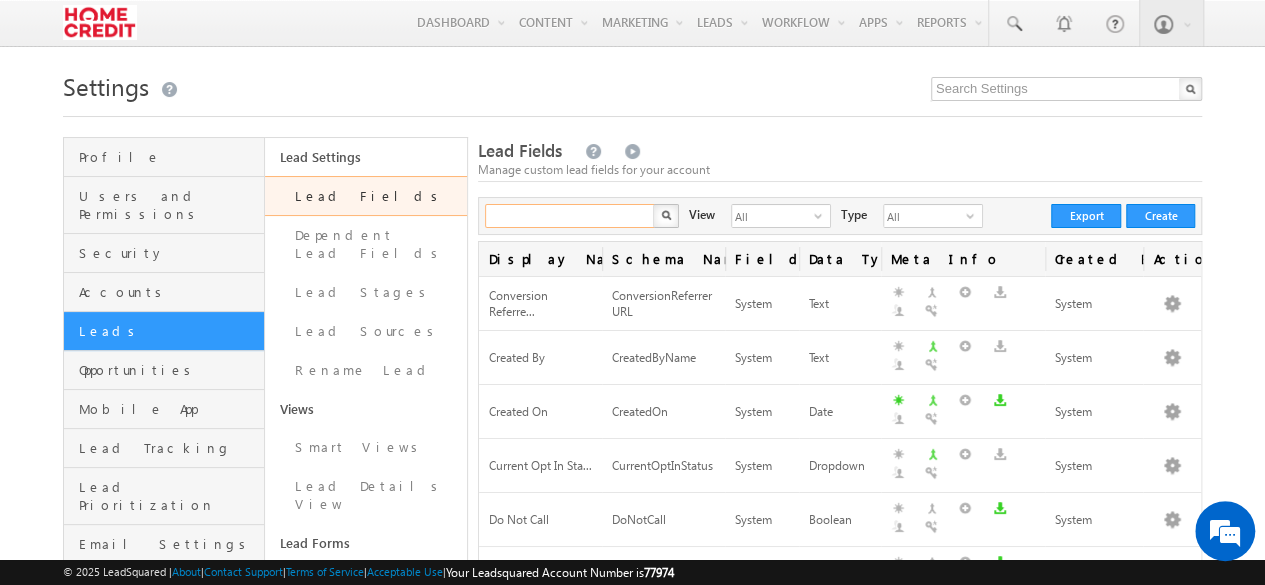 click at bounding box center (570, 216) 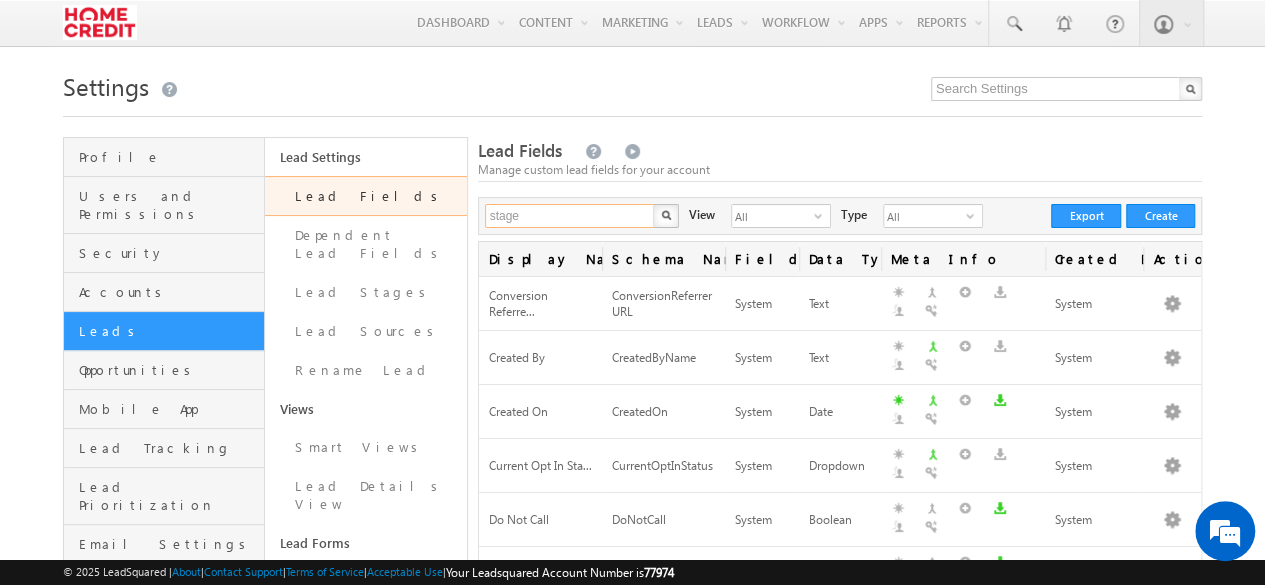 type on "stage" 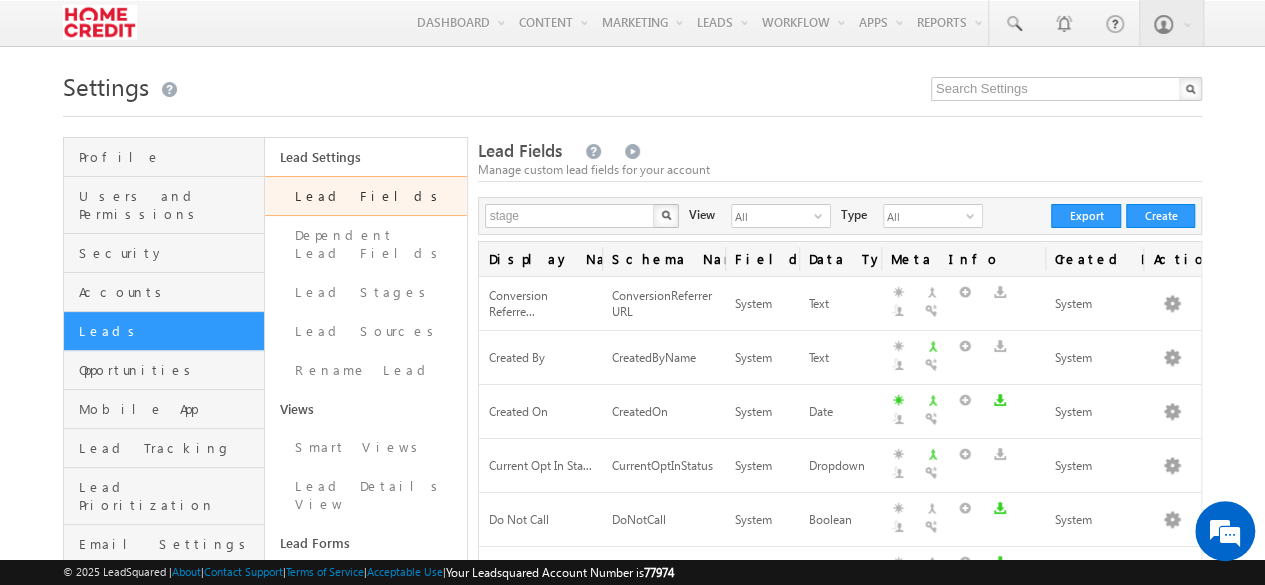 click at bounding box center (666, 215) 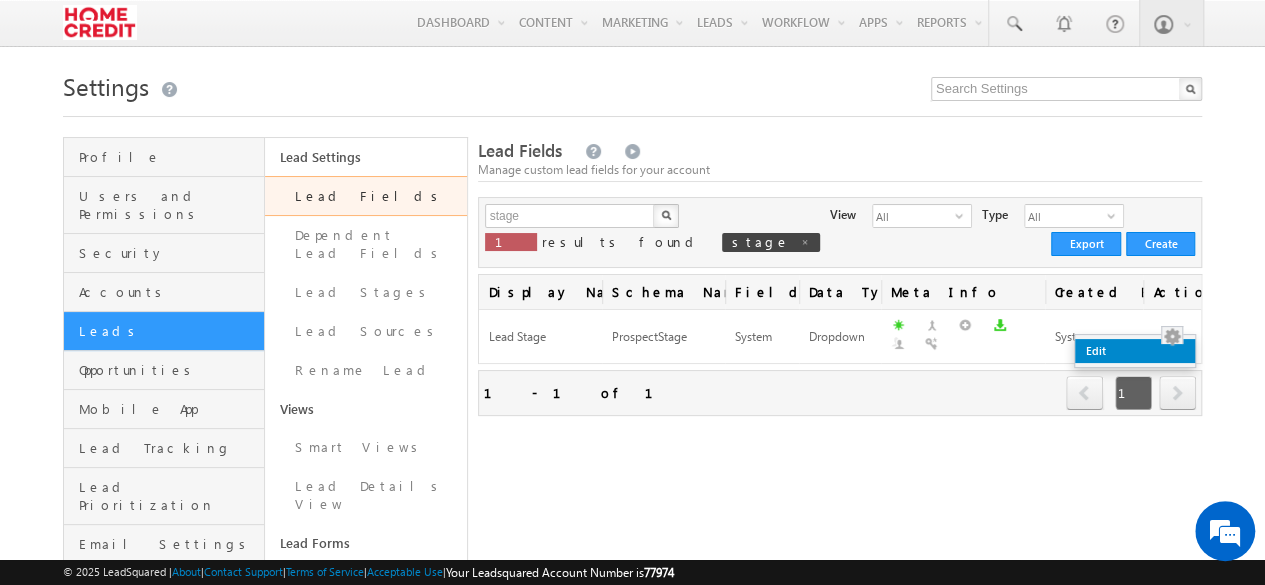 click on "Edit" at bounding box center (1135, 351) 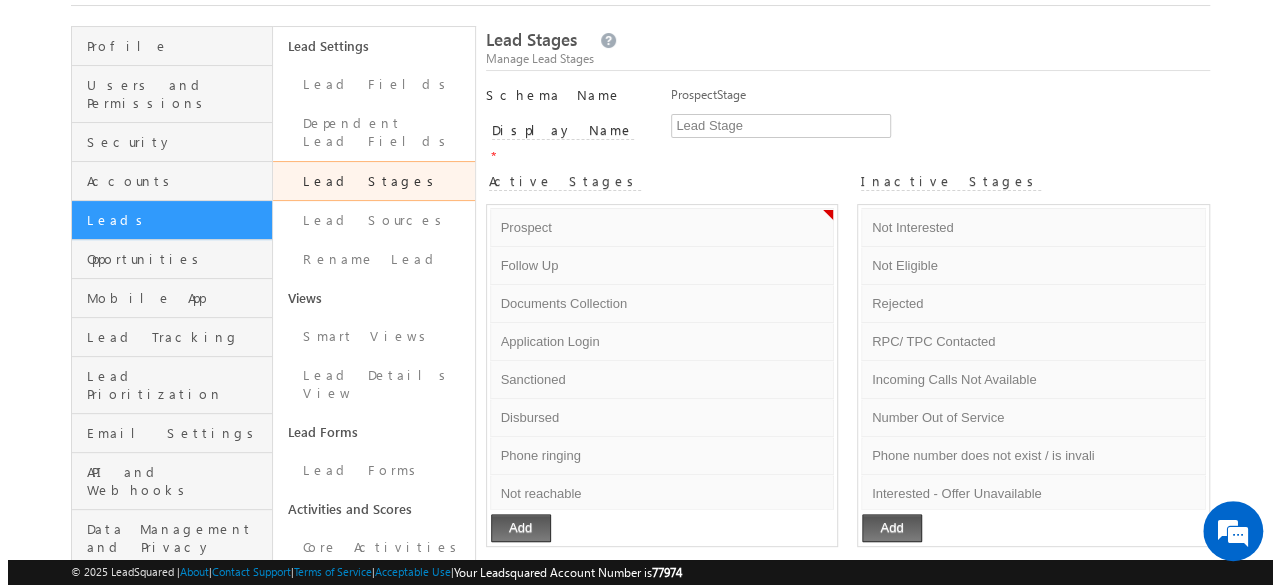 scroll, scrollTop: 112, scrollLeft: 0, axis: vertical 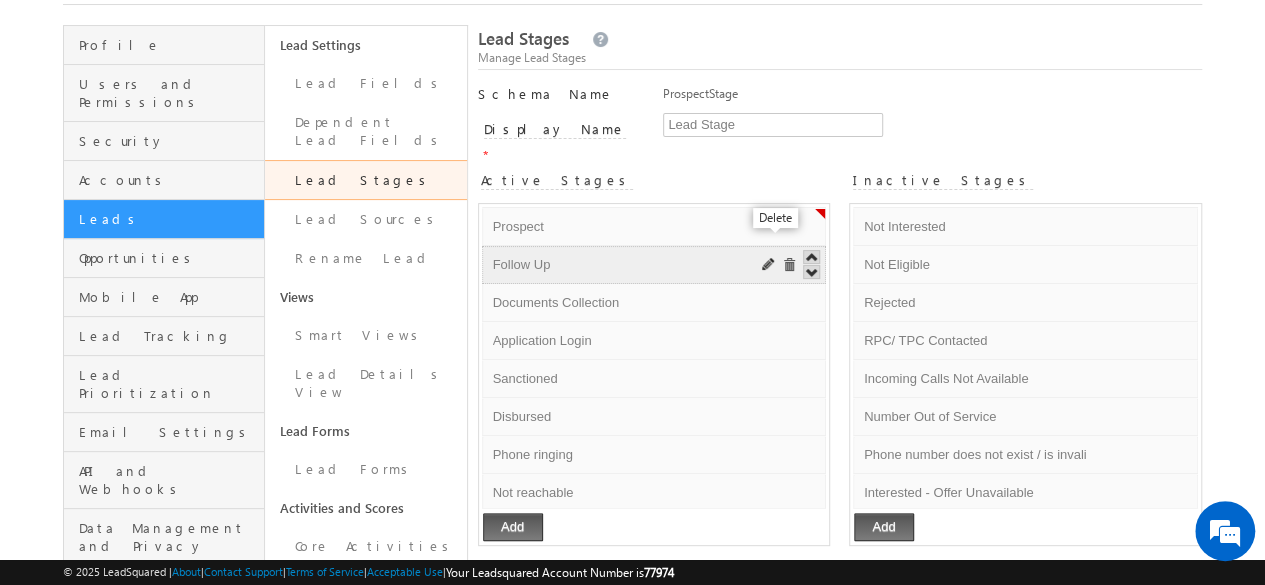 click at bounding box center [789, 265] 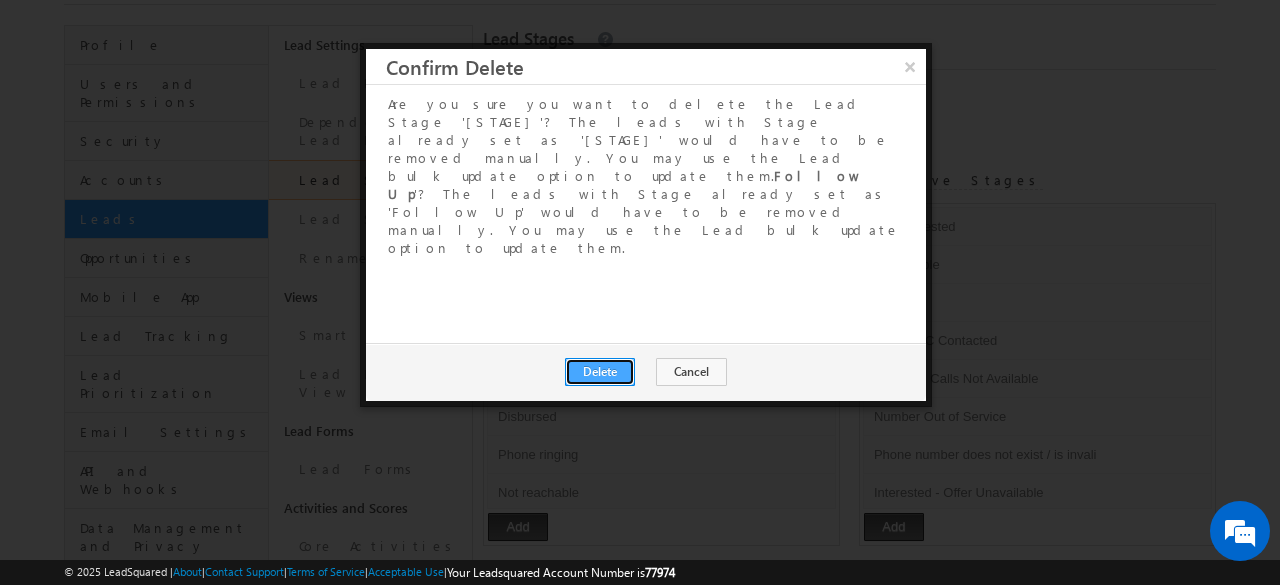 click on "Delete" at bounding box center (600, 372) 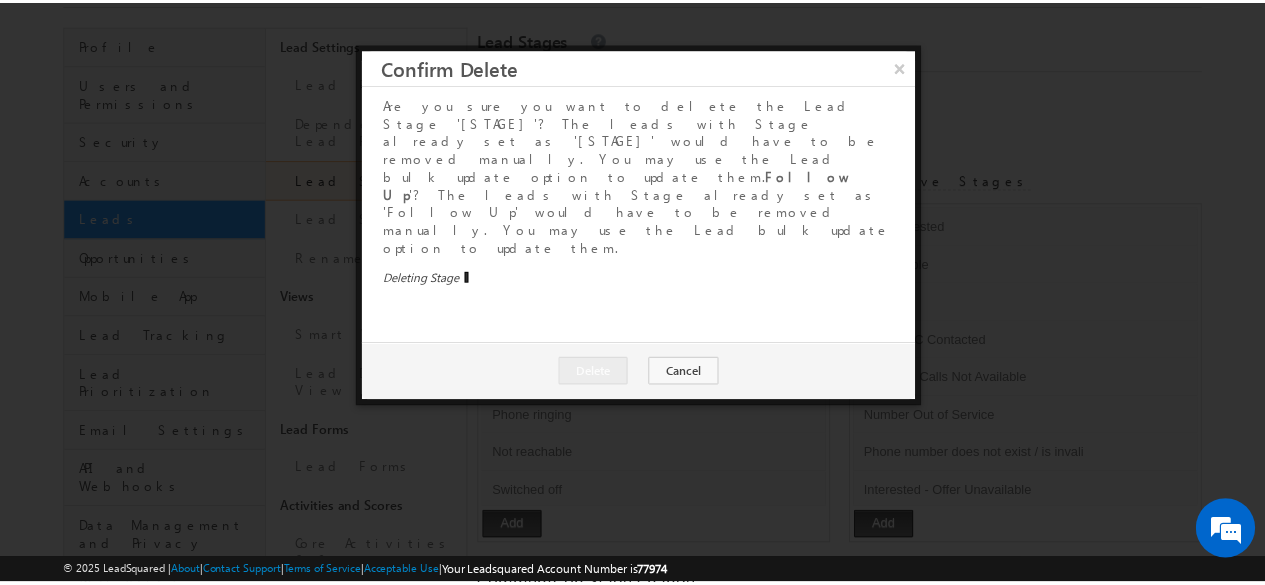 scroll, scrollTop: 0, scrollLeft: 0, axis: both 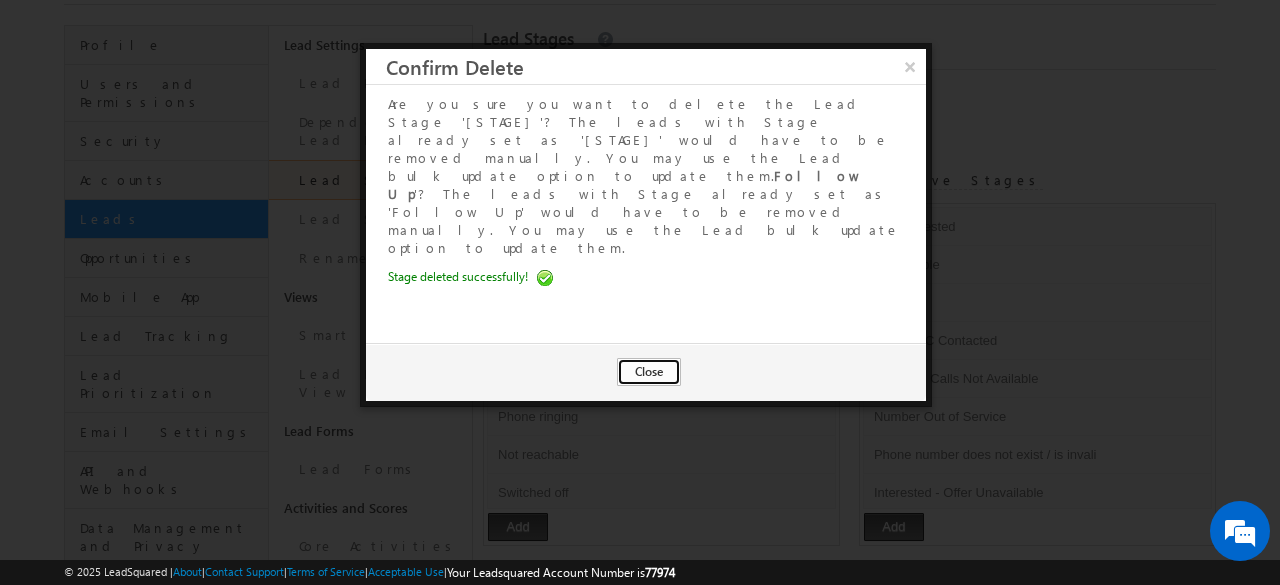 click on "Close" at bounding box center [649, 372] 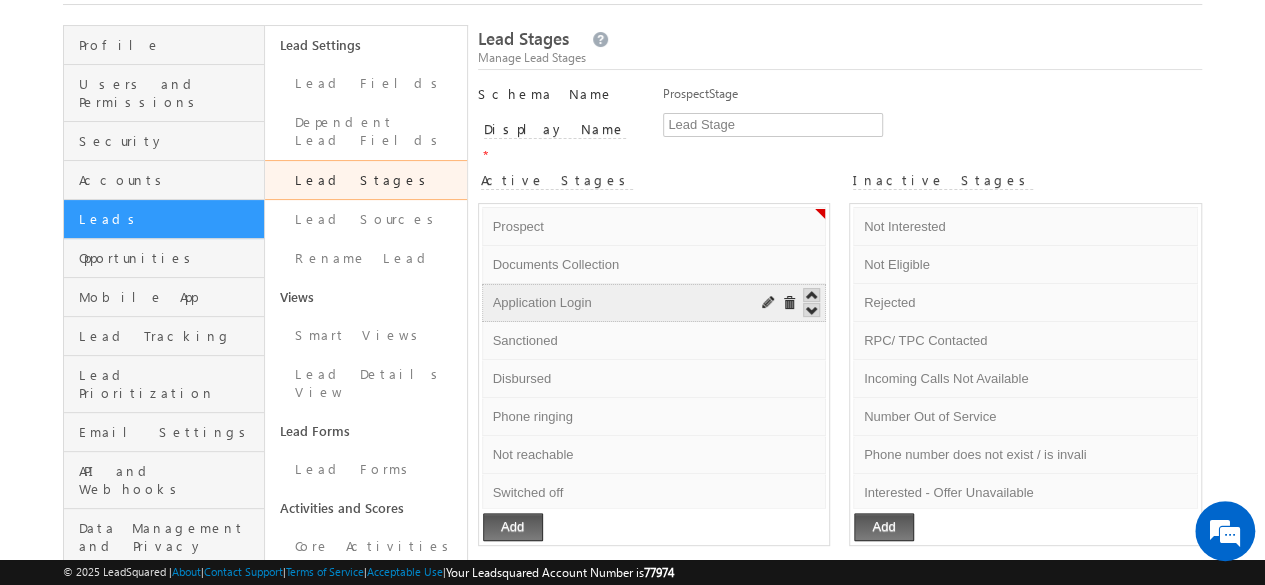 scroll, scrollTop: 0, scrollLeft: 0, axis: both 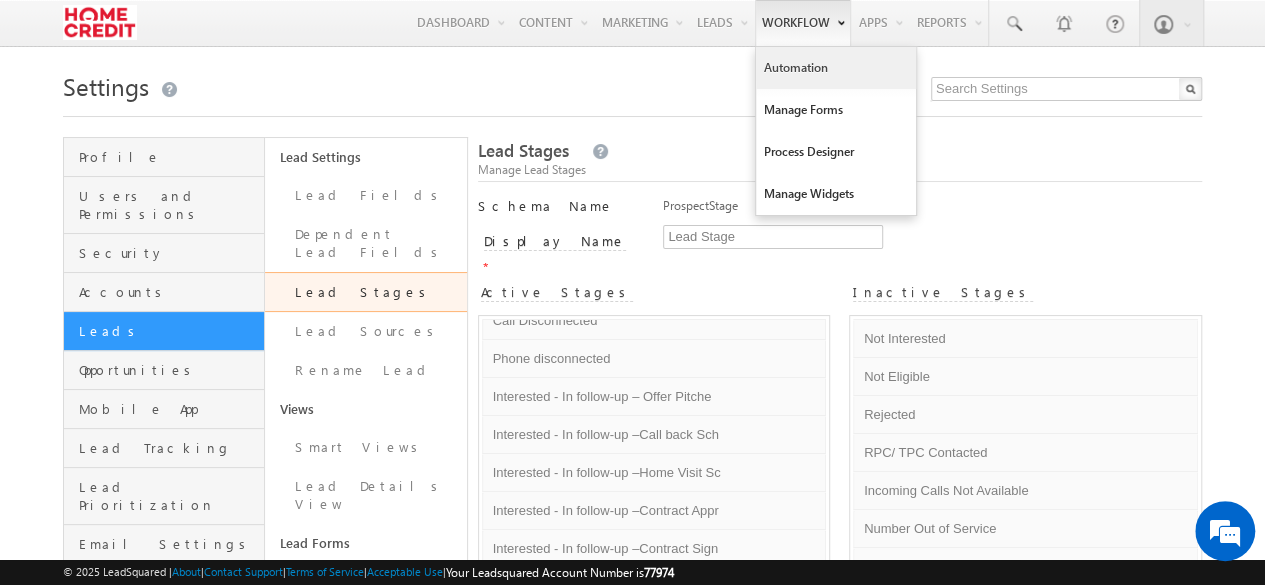 click on "Automation" at bounding box center [836, 68] 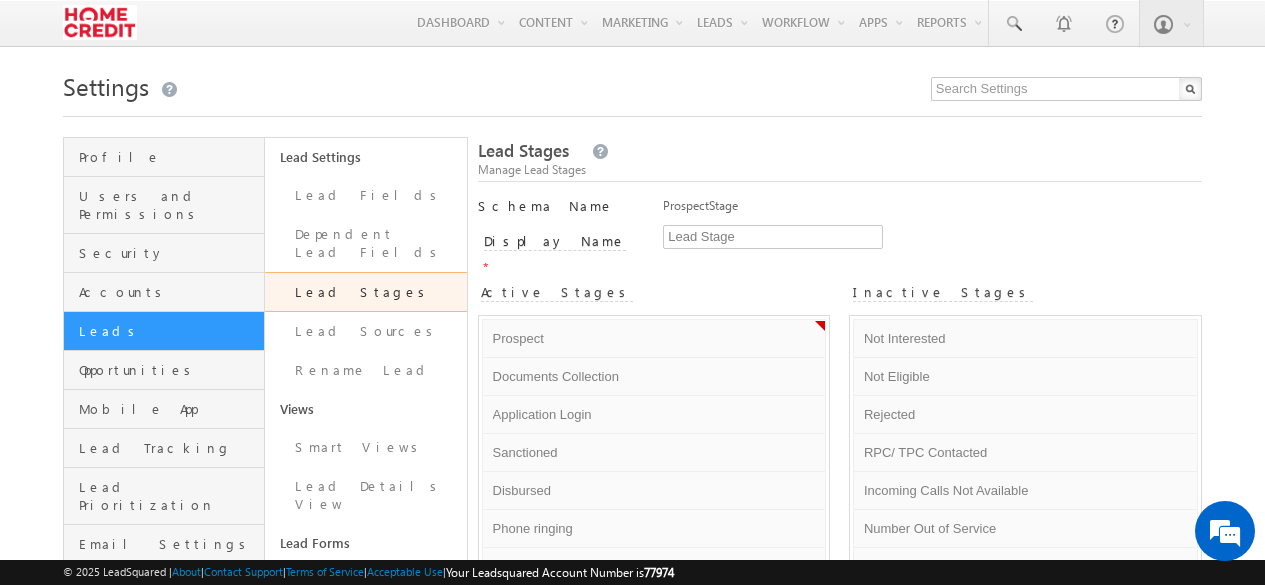 scroll, scrollTop: 0, scrollLeft: 0, axis: both 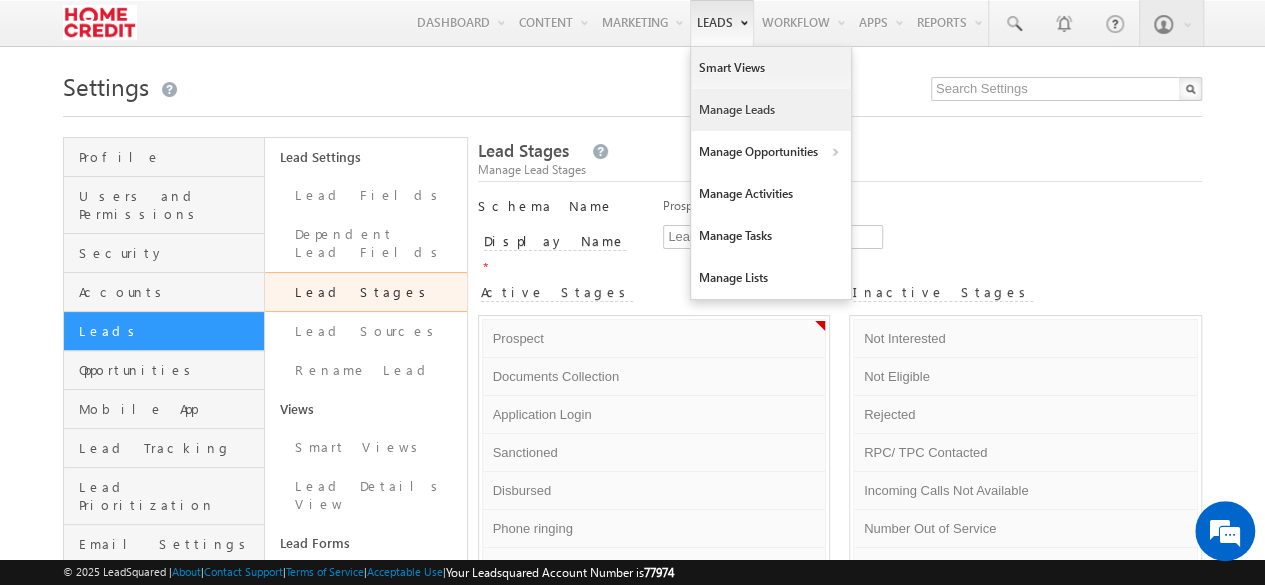 click on "Manage Leads" at bounding box center [771, 110] 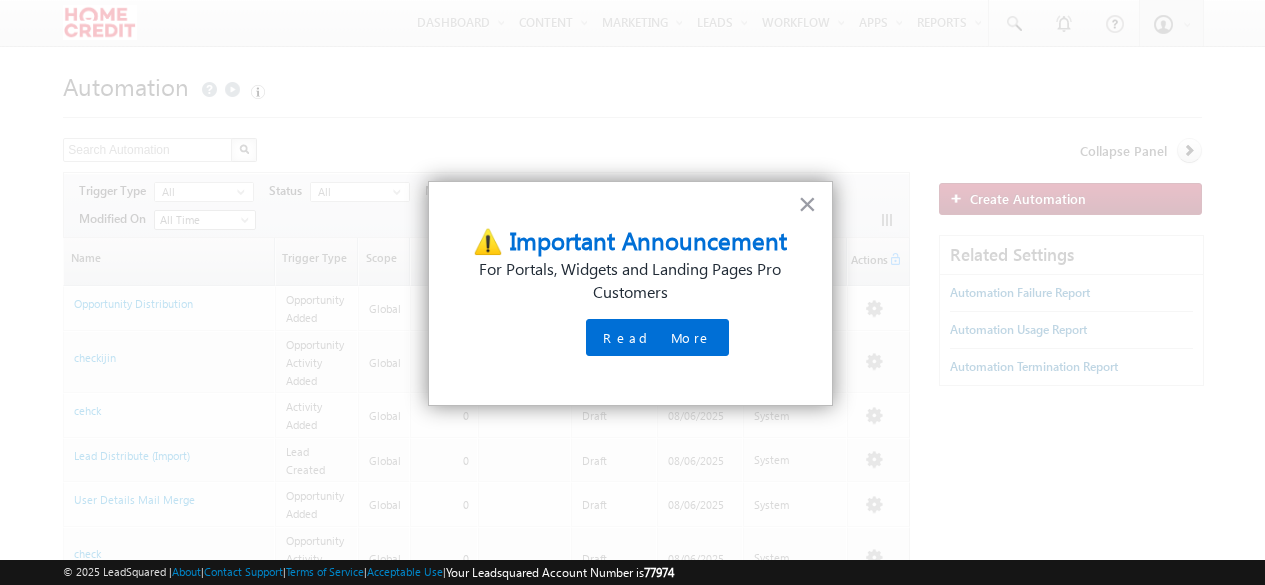 scroll, scrollTop: 0, scrollLeft: 0, axis: both 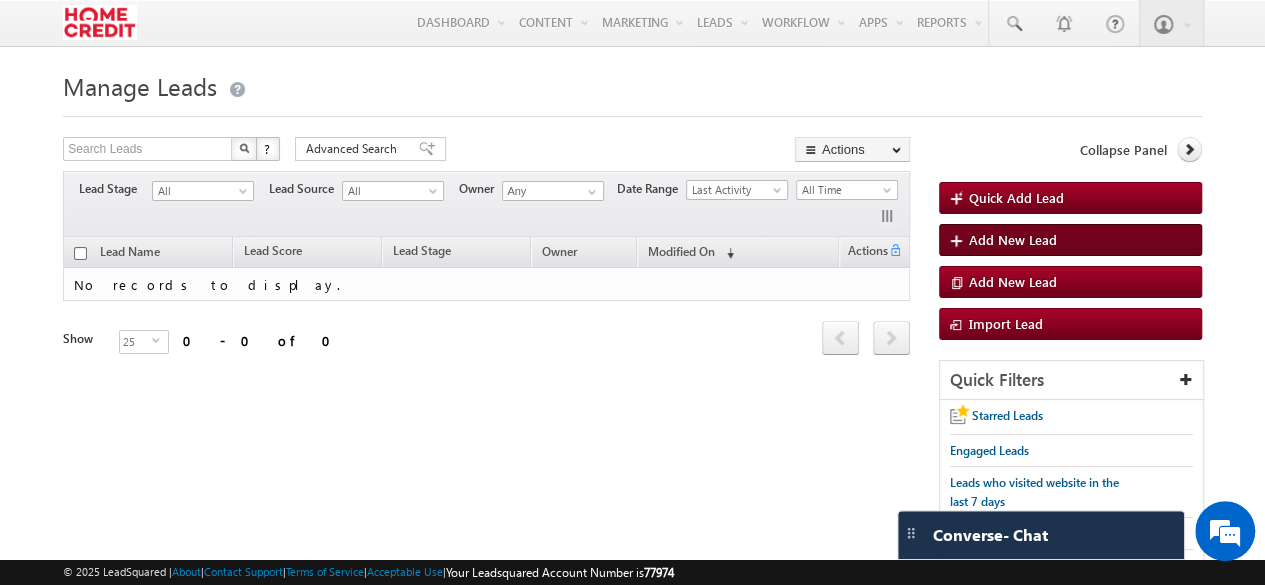 click on "Add New Lead" at bounding box center [1013, 239] 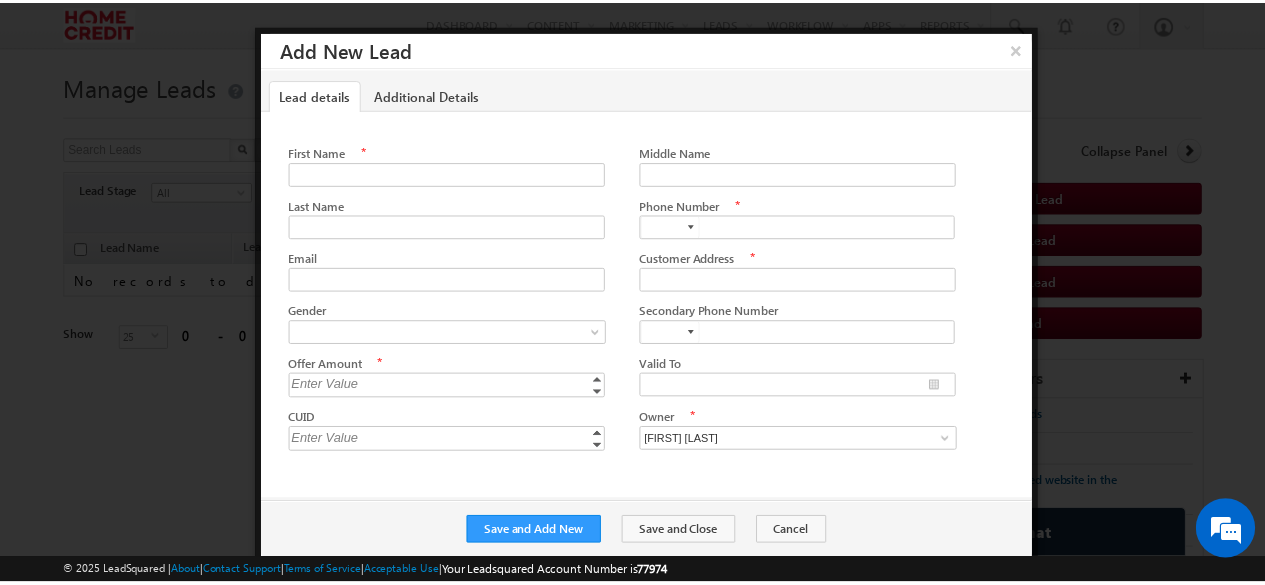 scroll, scrollTop: 0, scrollLeft: 0, axis: both 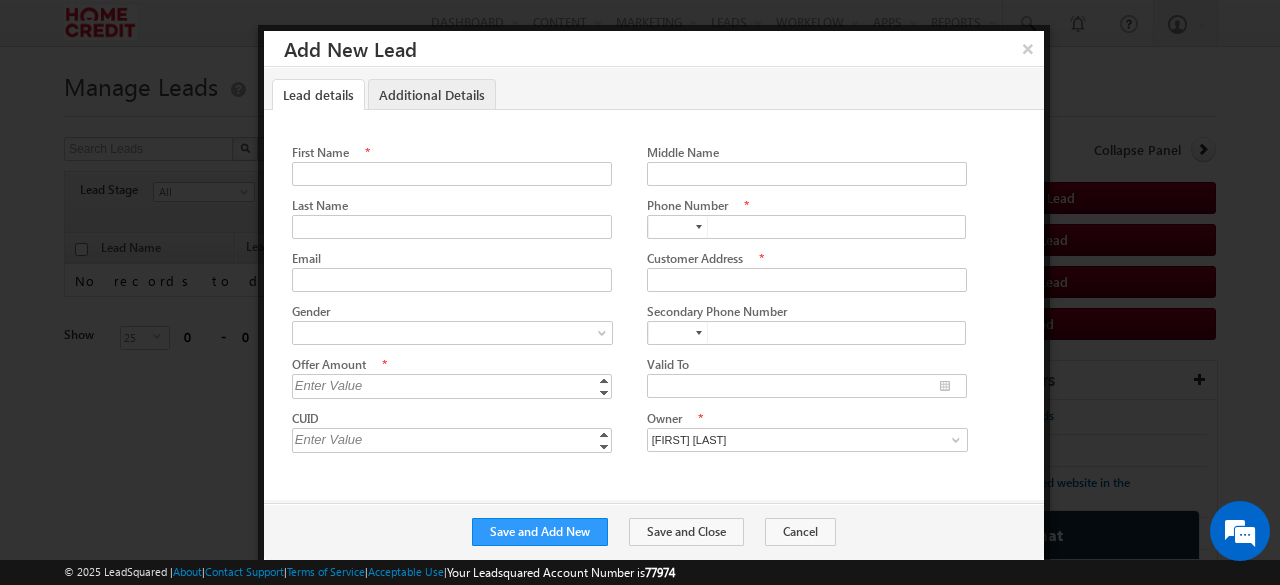 click on "Additional Details" at bounding box center (432, 94) 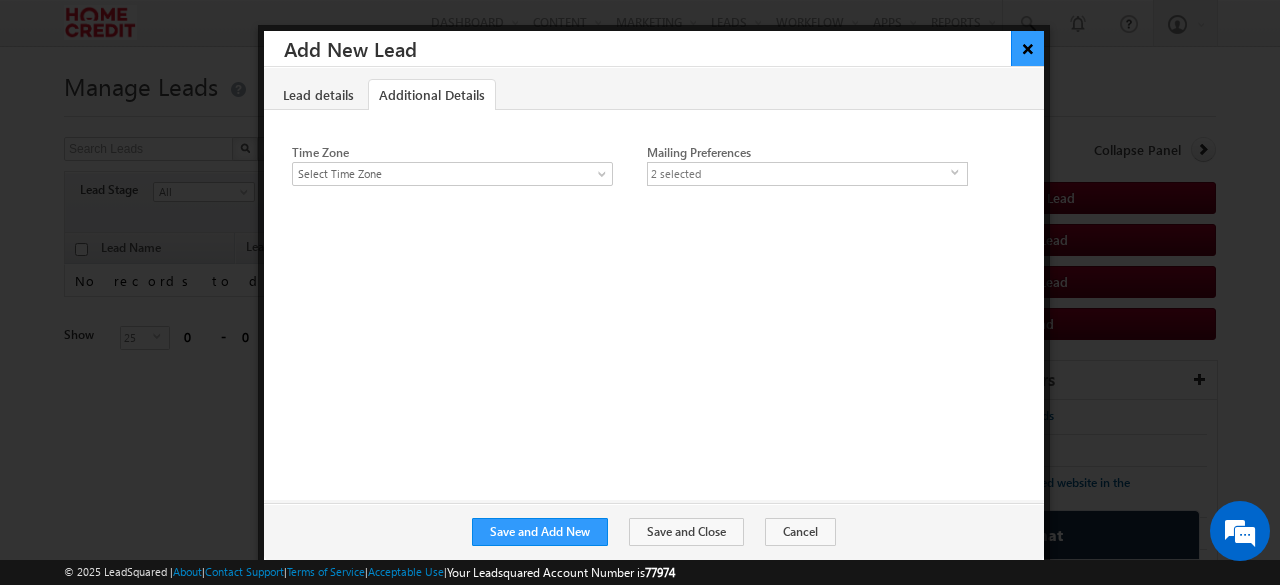click on "×" at bounding box center (1027, 48) 